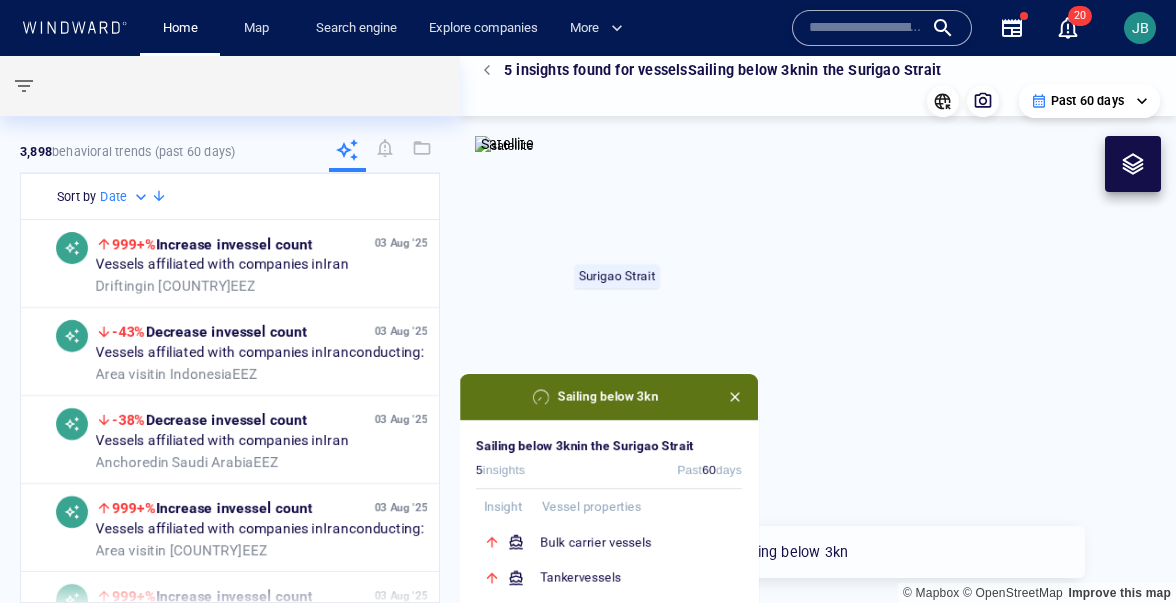 scroll, scrollTop: 0, scrollLeft: 0, axis: both 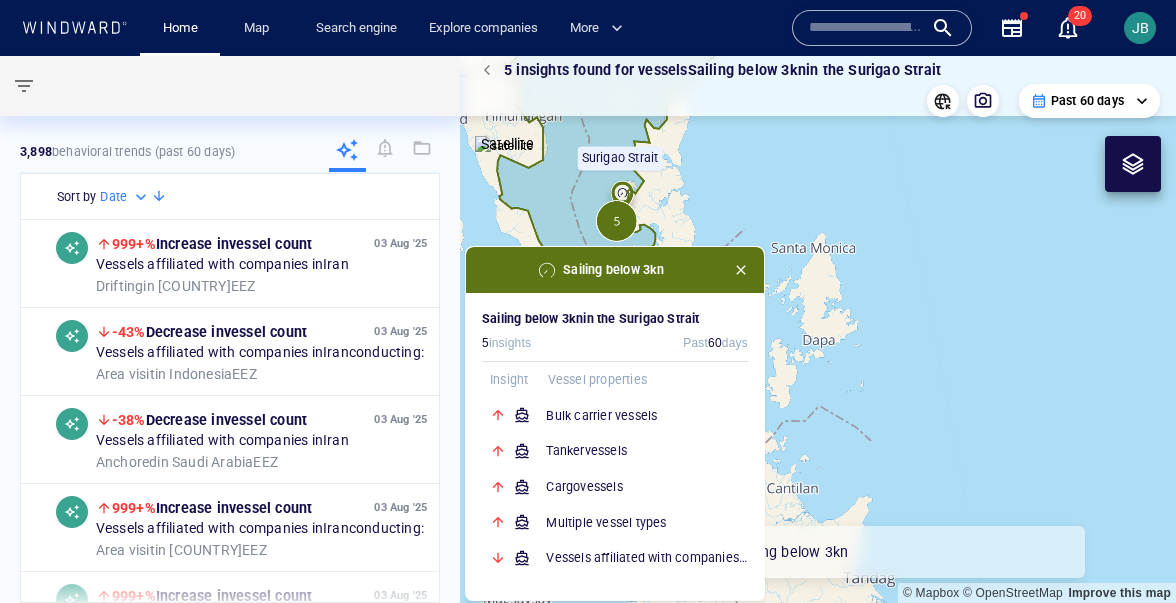 drag, startPoint x: 747, startPoint y: 346, endPoint x: 751, endPoint y: 219, distance: 127.06297 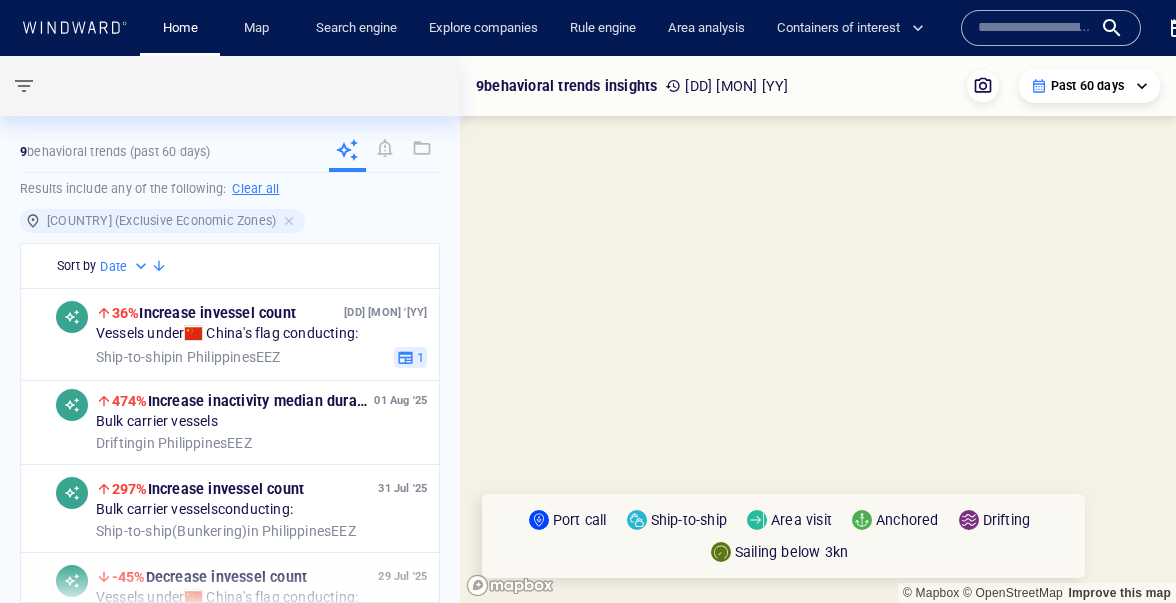 scroll, scrollTop: 0, scrollLeft: 0, axis: both 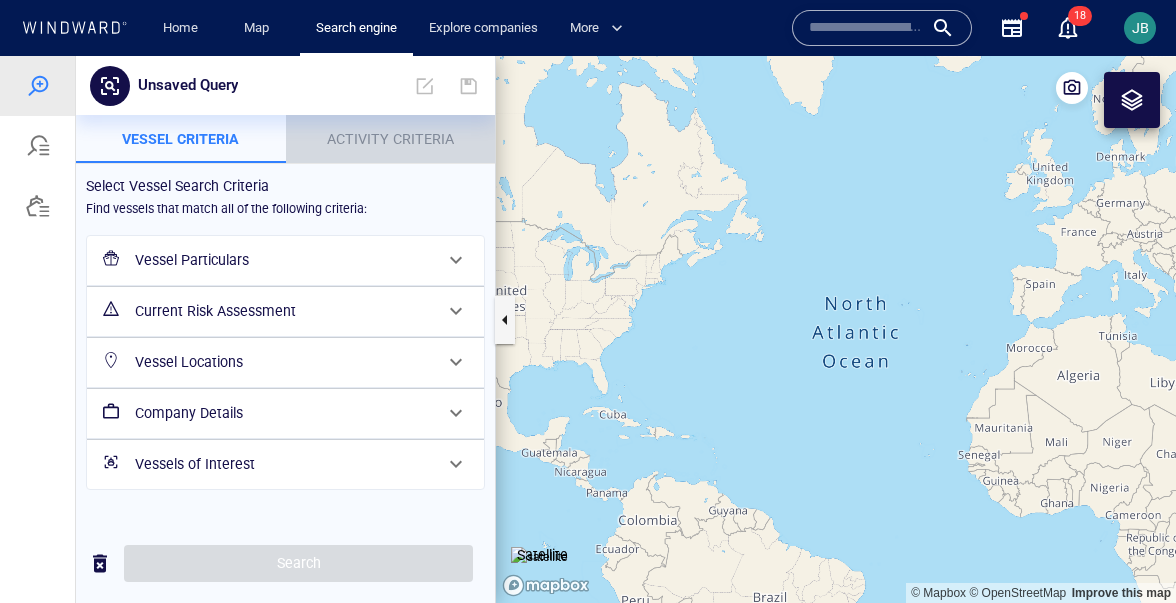 click on "Activity Criteria" at bounding box center (391, 139) 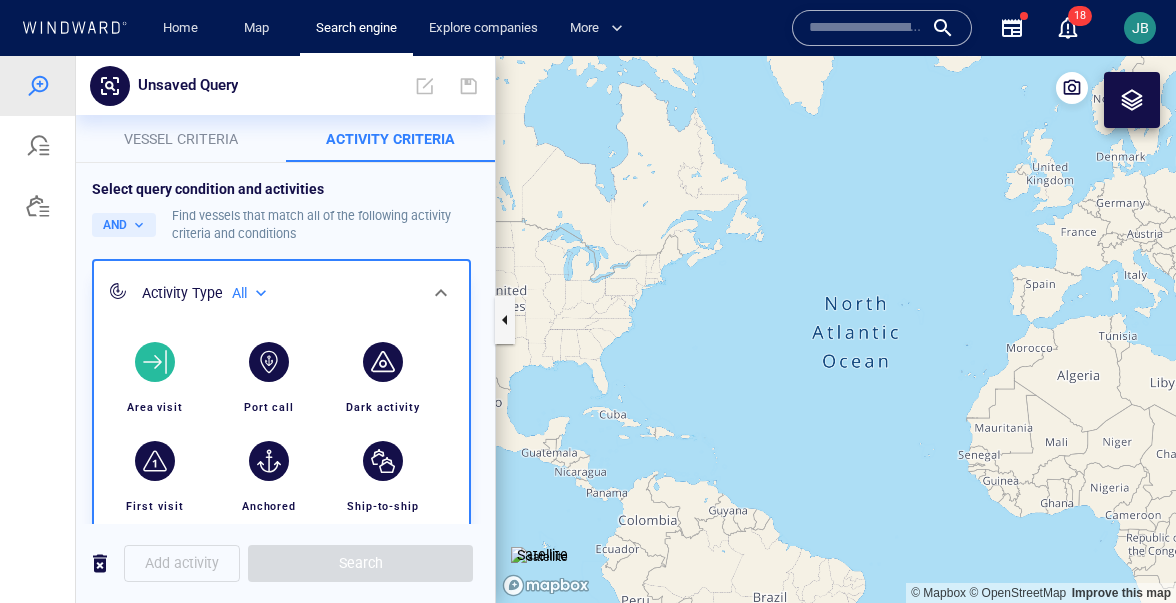 click on "Area visit" at bounding box center (155, 379) 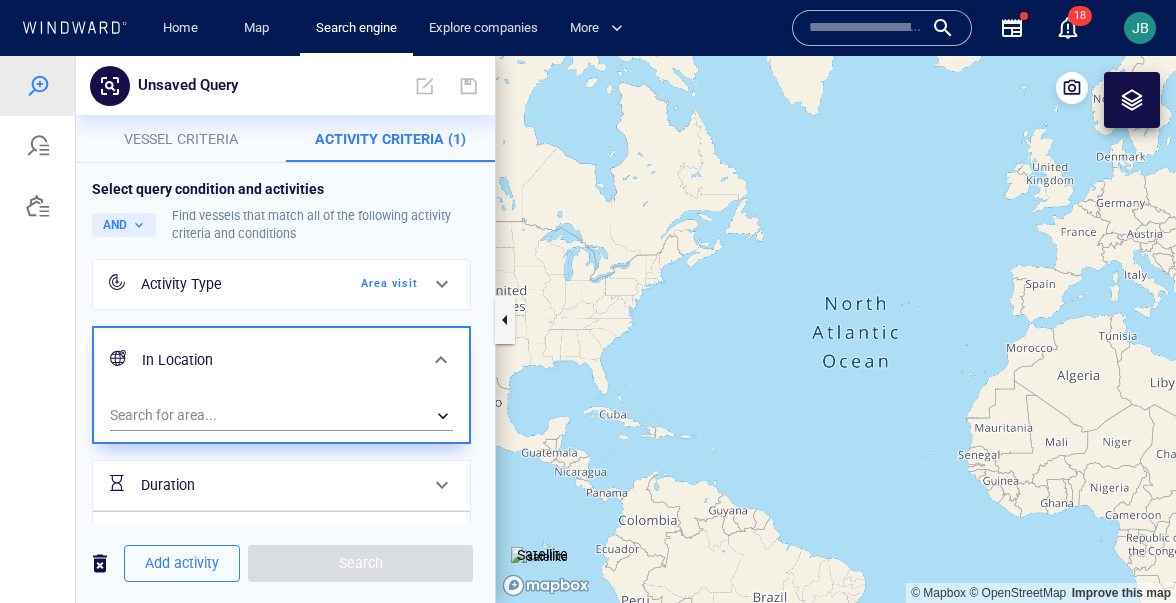 click at bounding box center [442, 284] 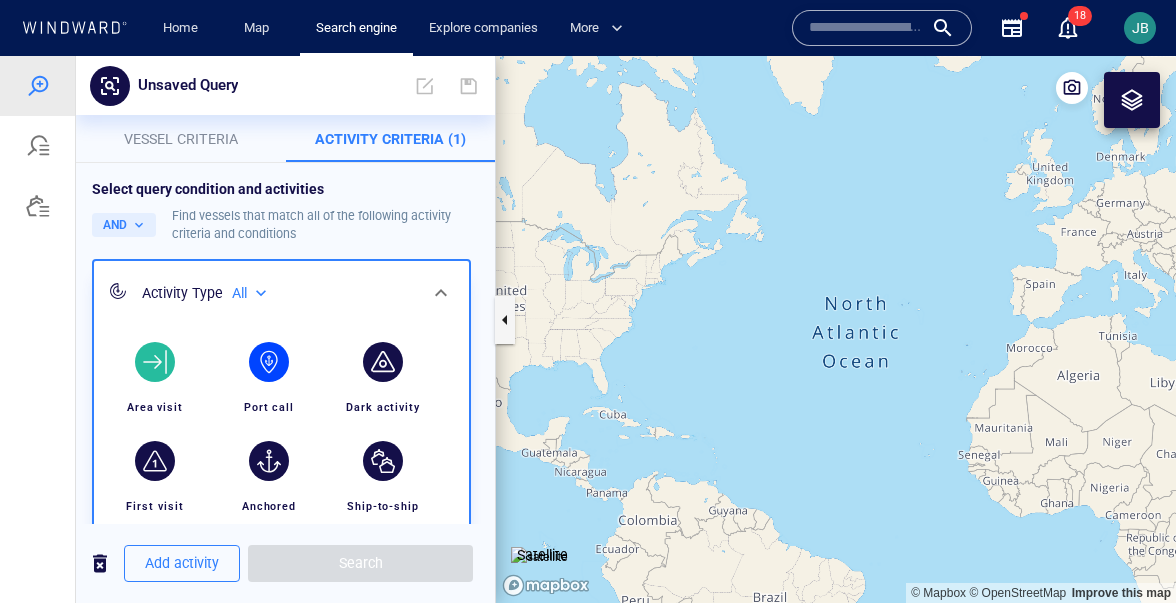 scroll, scrollTop: 52, scrollLeft: 0, axis: vertical 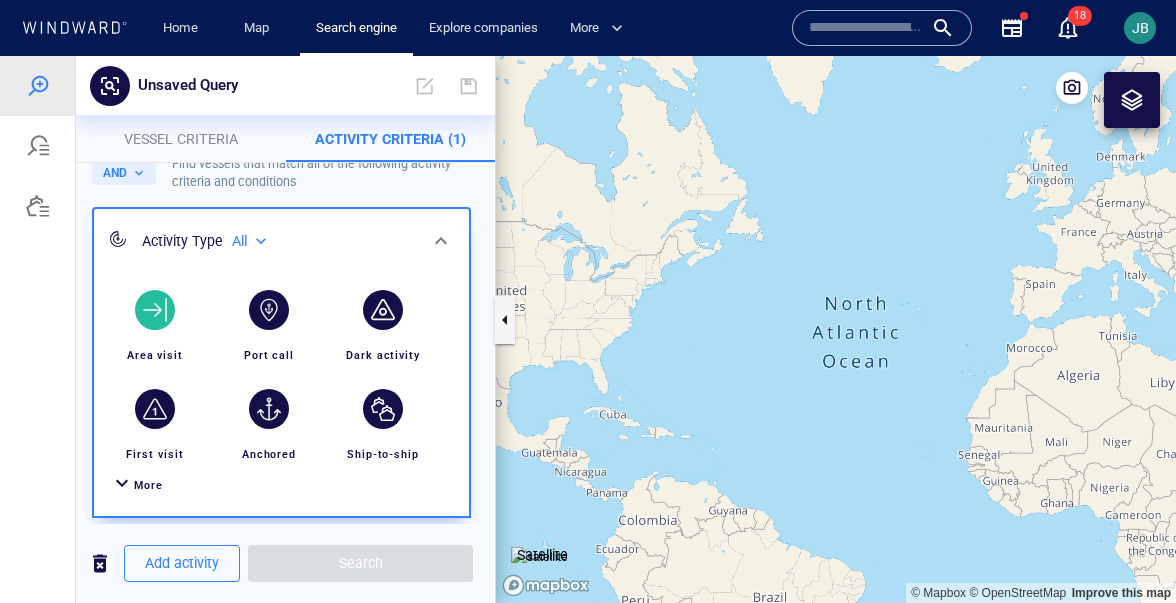 click on "Activity Type All ***" at bounding box center [279, 241] 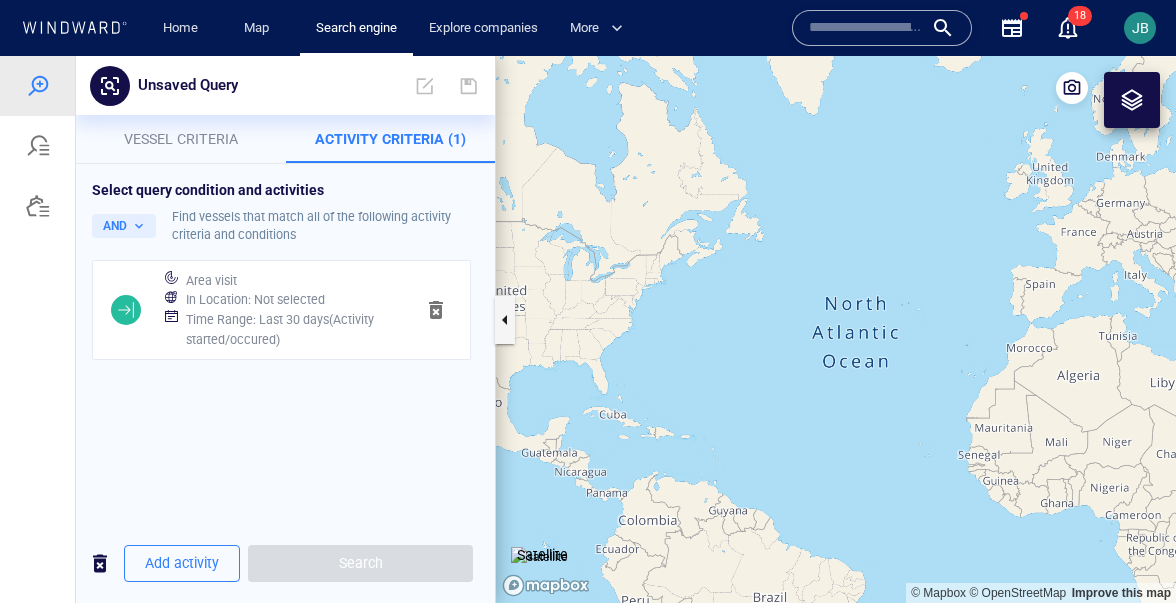 scroll, scrollTop: 0, scrollLeft: 0, axis: both 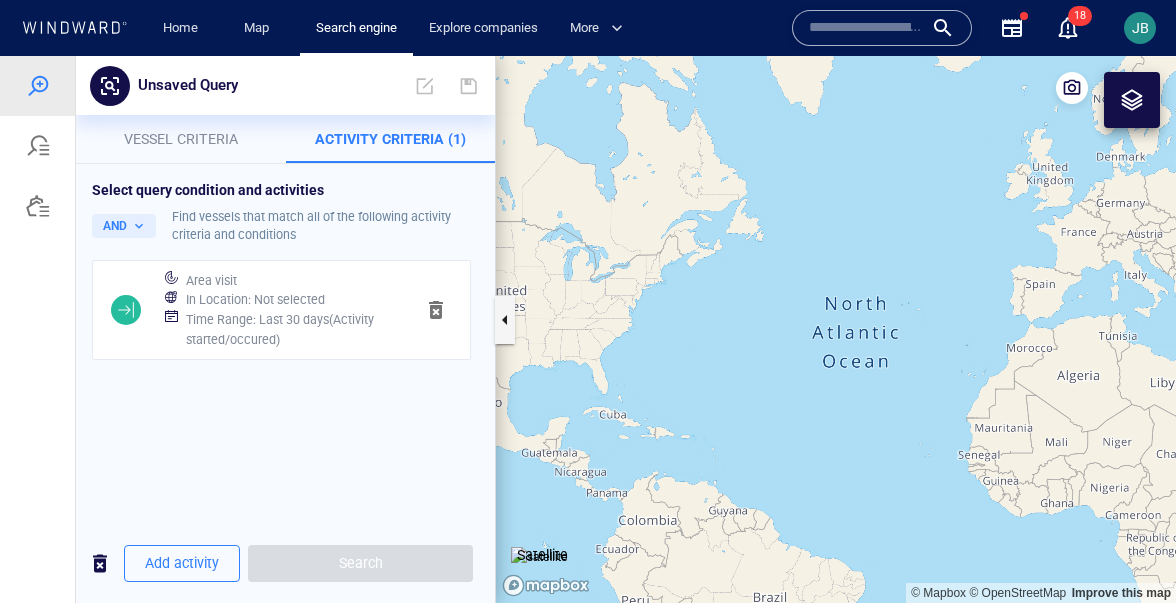 click on "In Location :   Not selected" at bounding box center (292, 300) 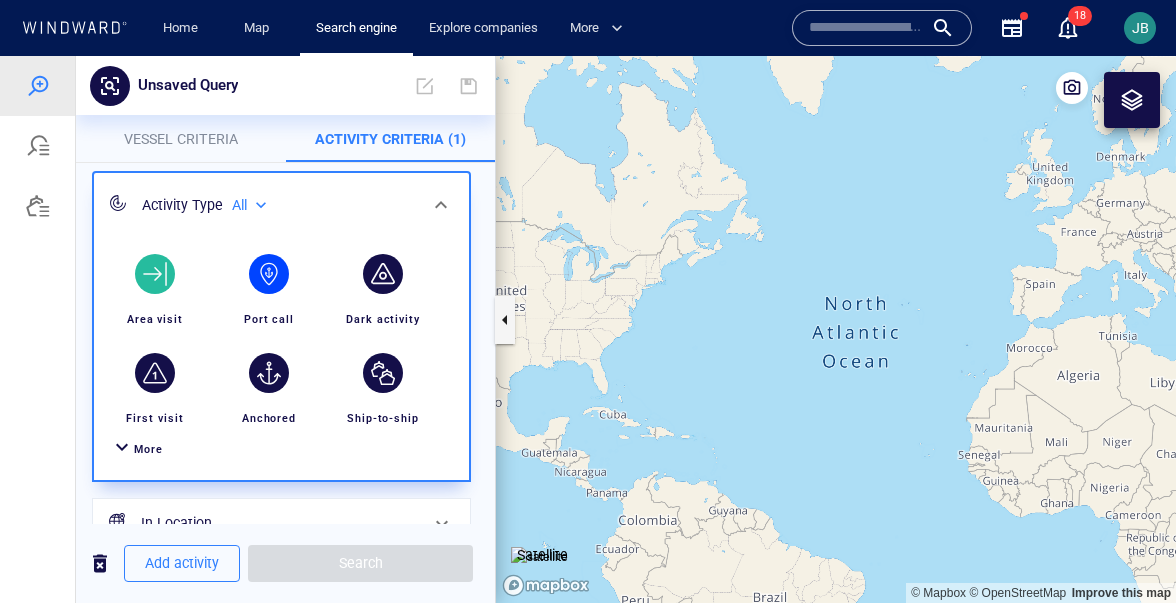 scroll, scrollTop: 305, scrollLeft: 0, axis: vertical 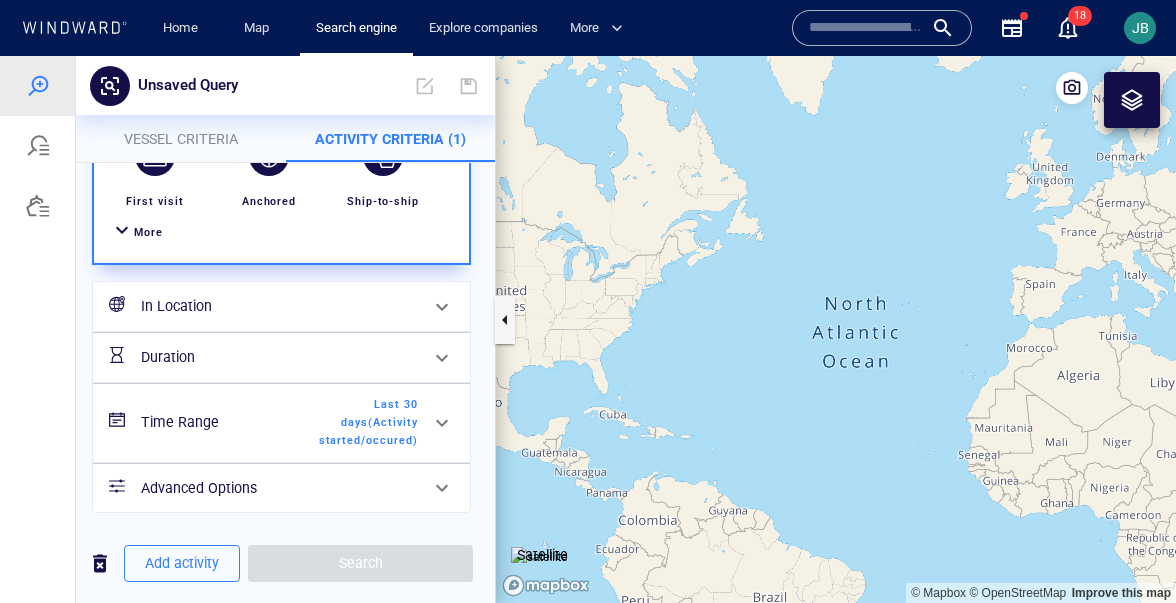 click on "In Location" at bounding box center (279, 306) 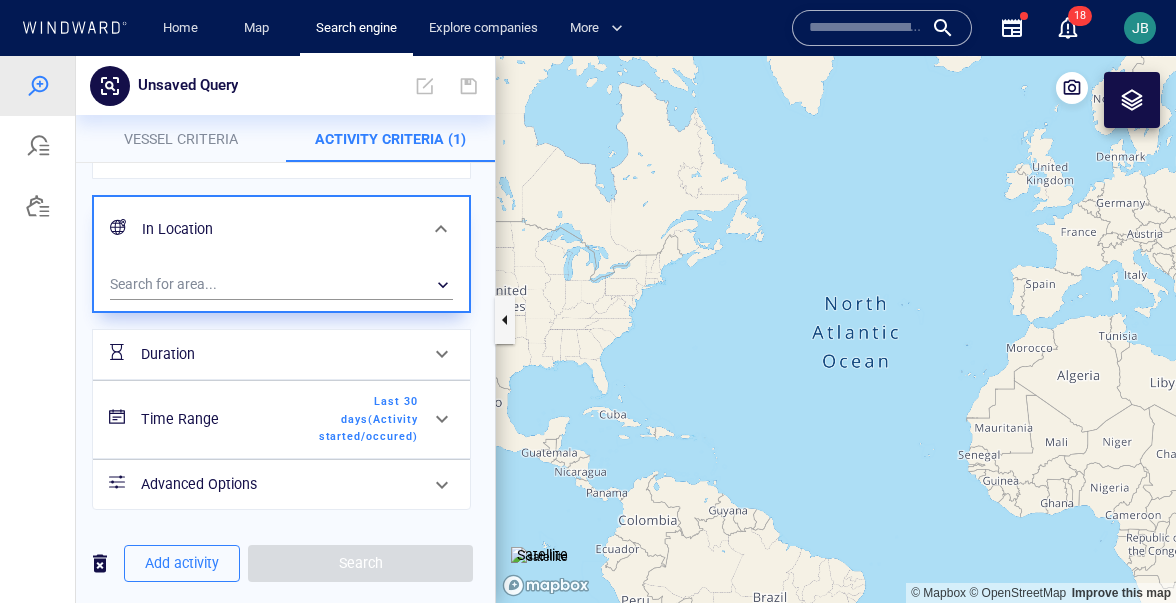 scroll, scrollTop: 132, scrollLeft: 0, axis: vertical 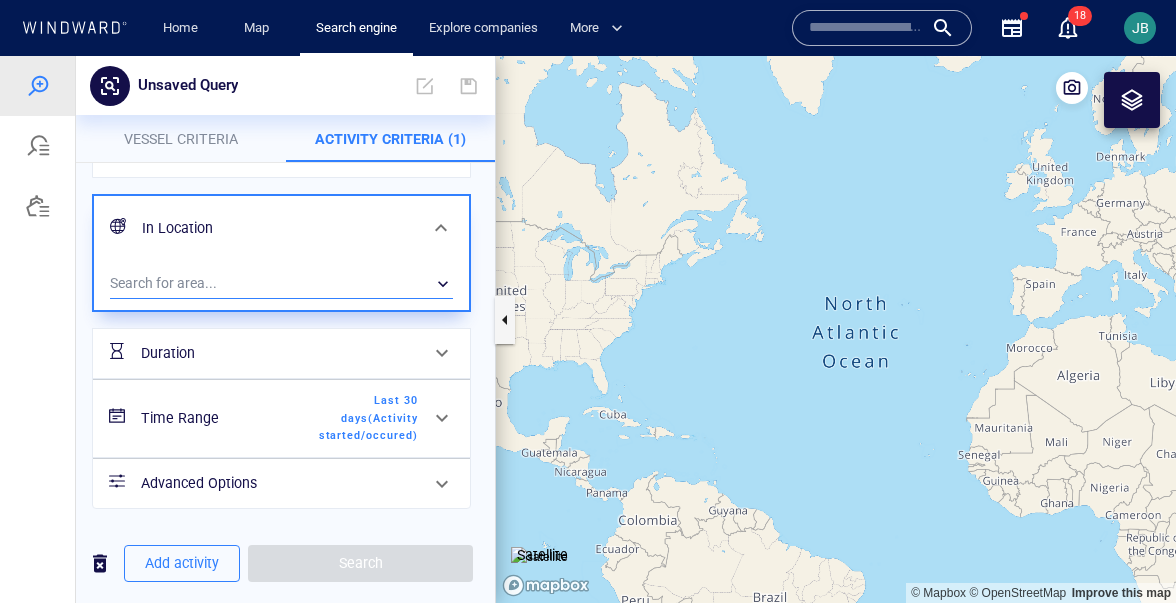 click on "​" at bounding box center [281, 284] 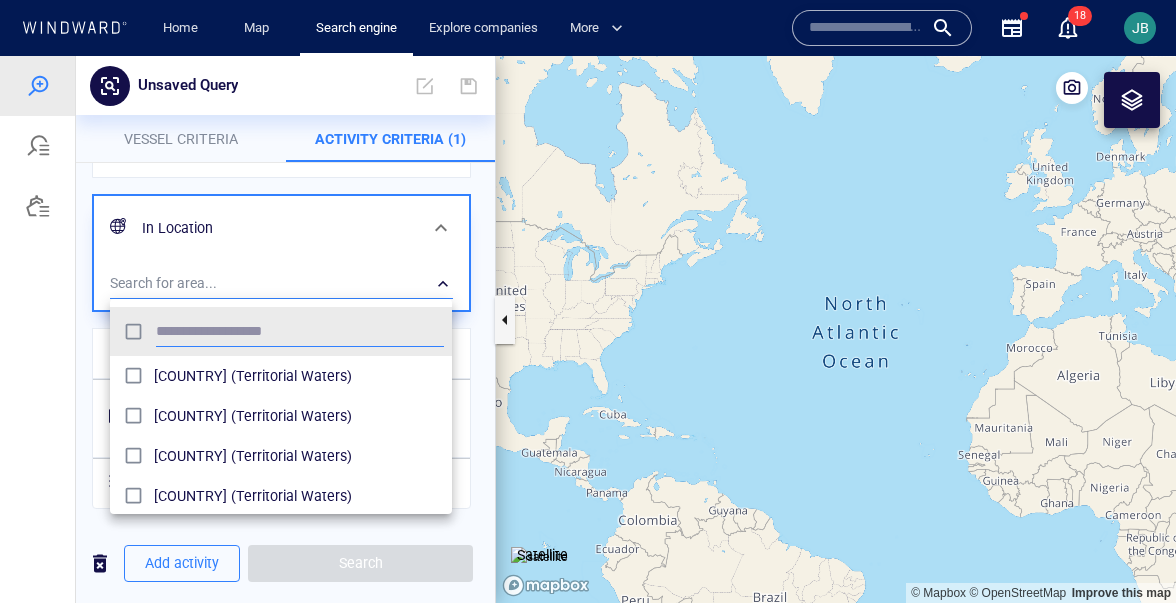 scroll, scrollTop: 0, scrollLeft: 1, axis: horizontal 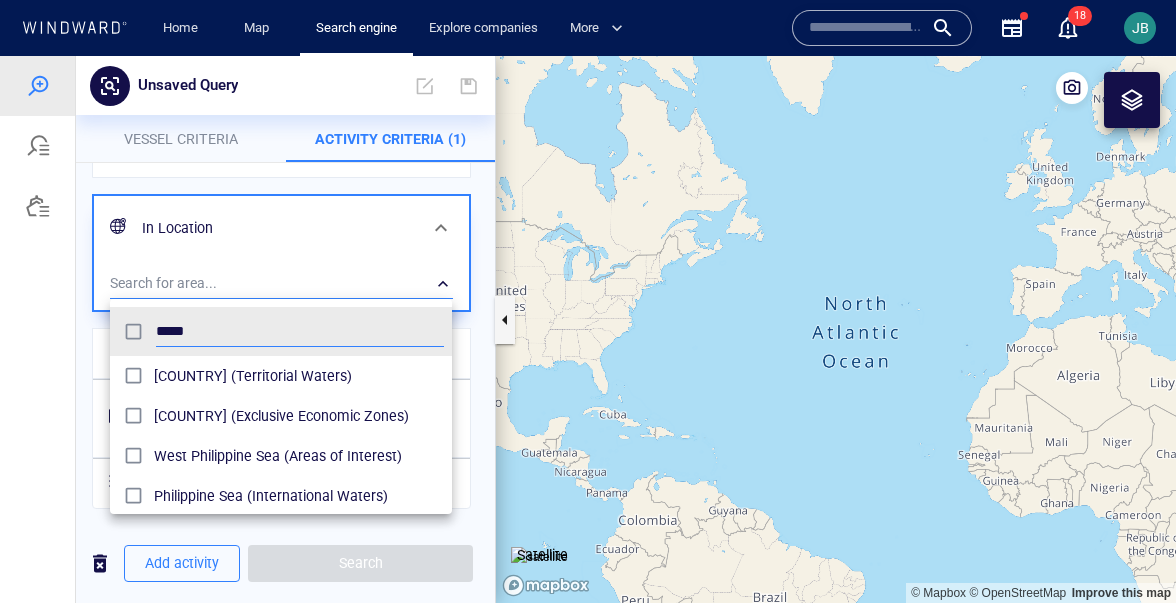 type on "*****" 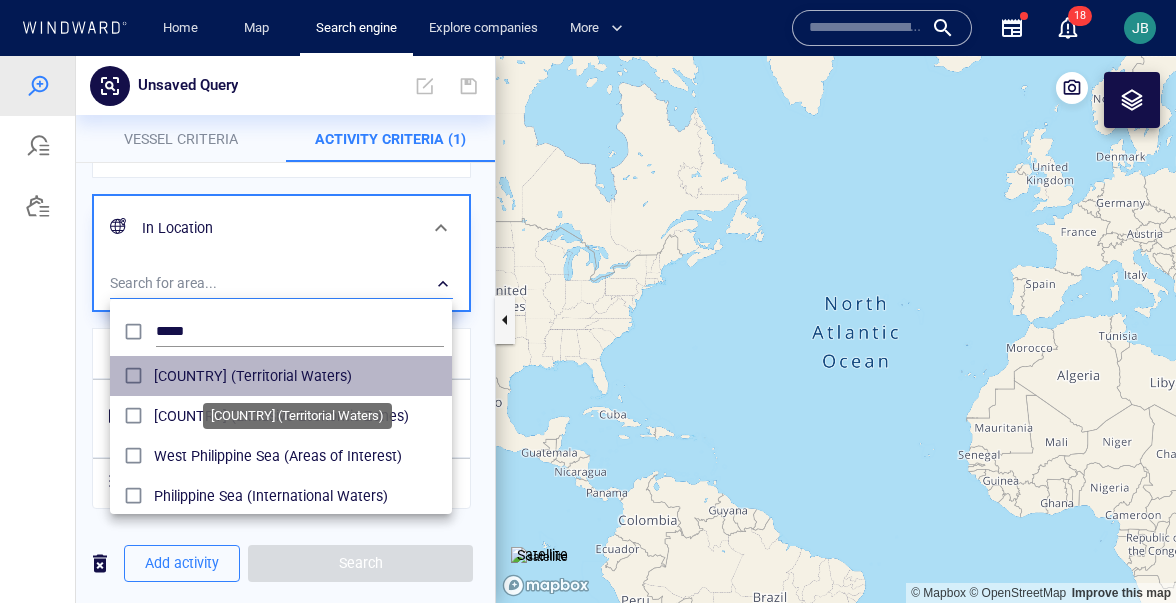 click on "[COUNTRY] (Territorial Waters)" at bounding box center (299, 376) 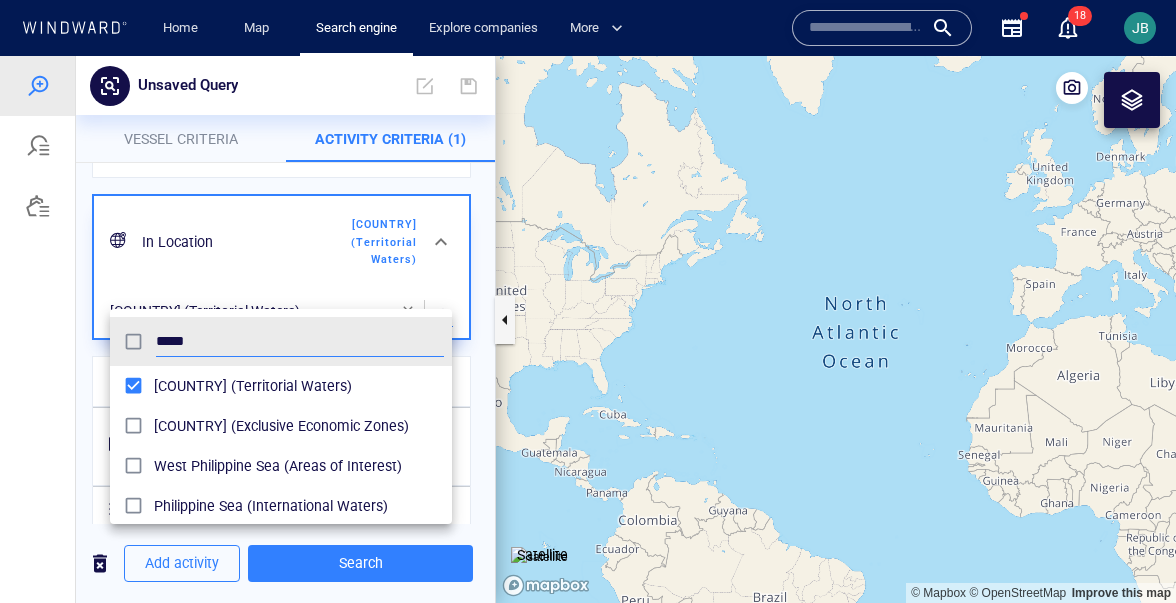 click at bounding box center [588, 329] 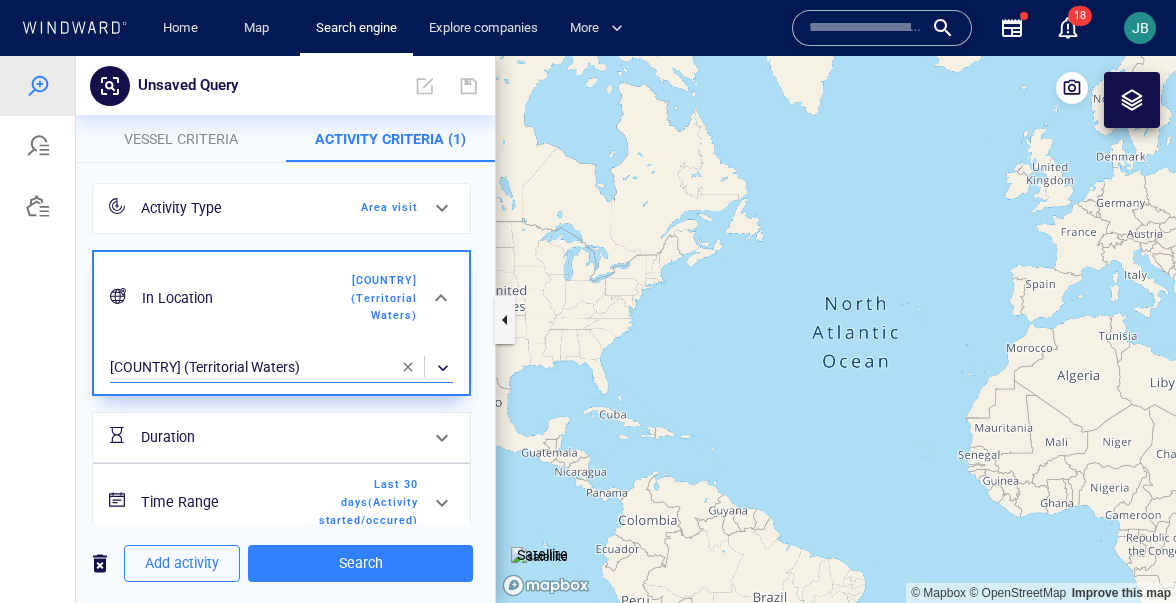 scroll, scrollTop: 0, scrollLeft: 0, axis: both 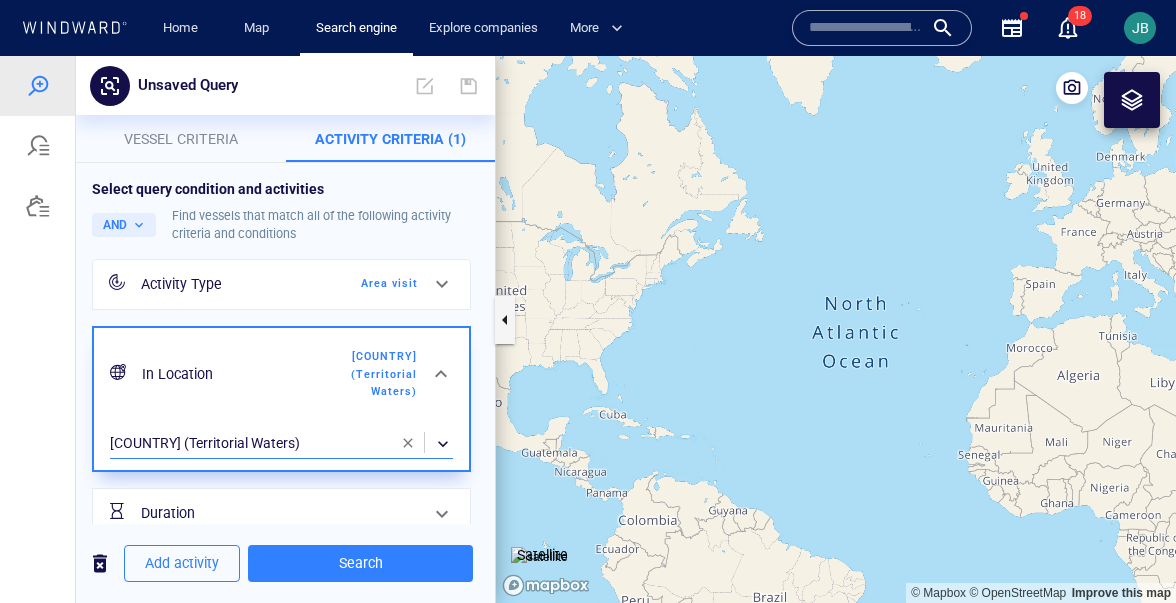 click on "Vessel criteria" at bounding box center (181, 139) 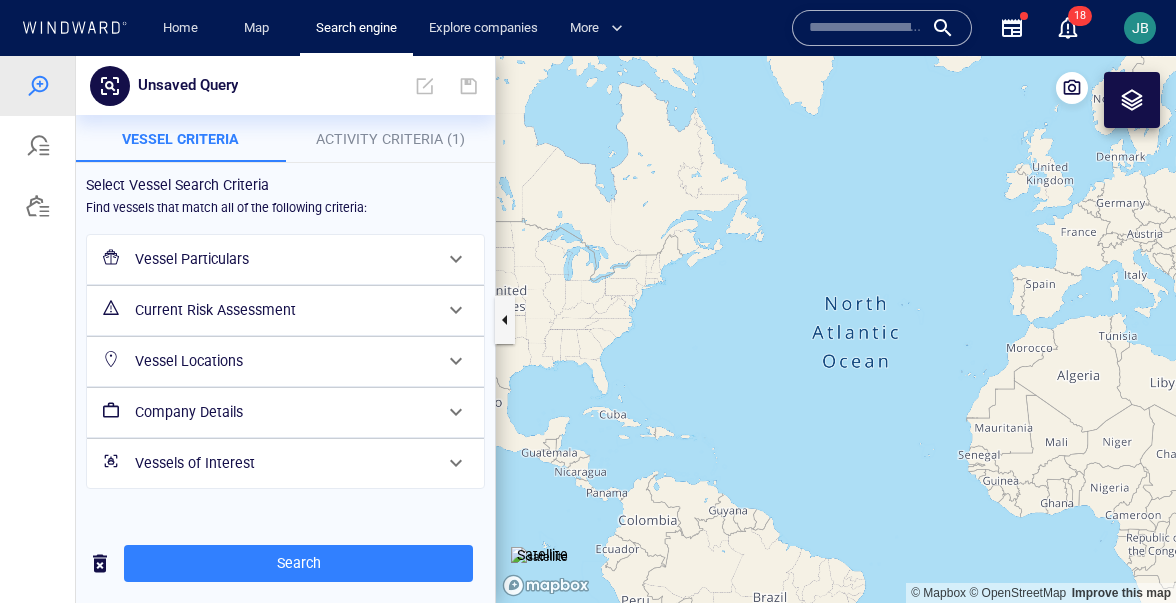 click on "Vessel Particulars" at bounding box center (283, 259) 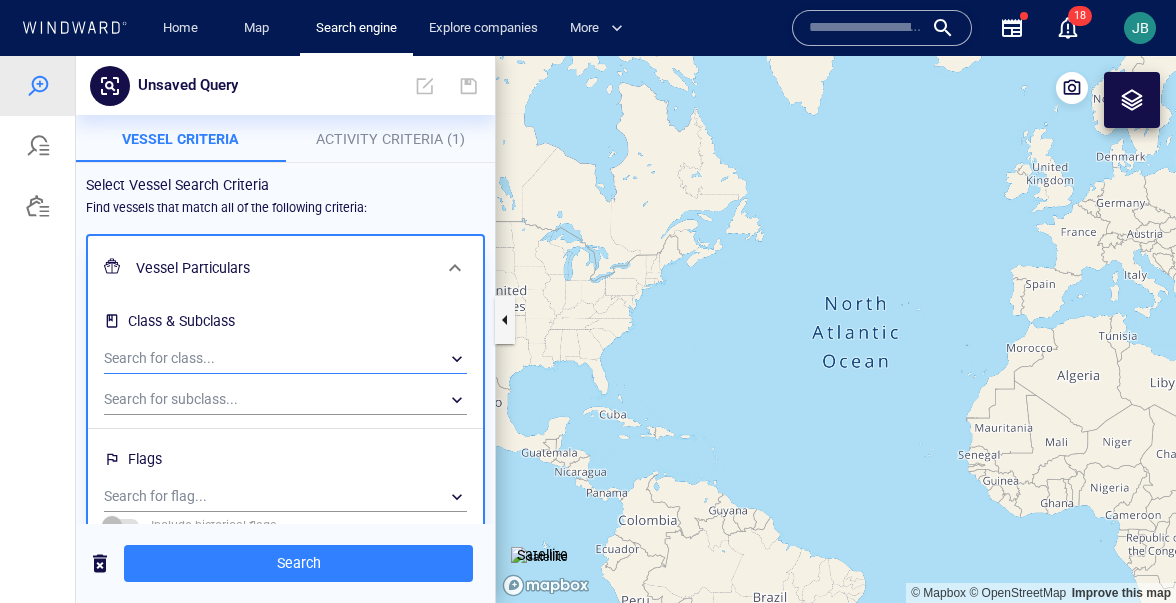 click on "​" at bounding box center (285, 359) 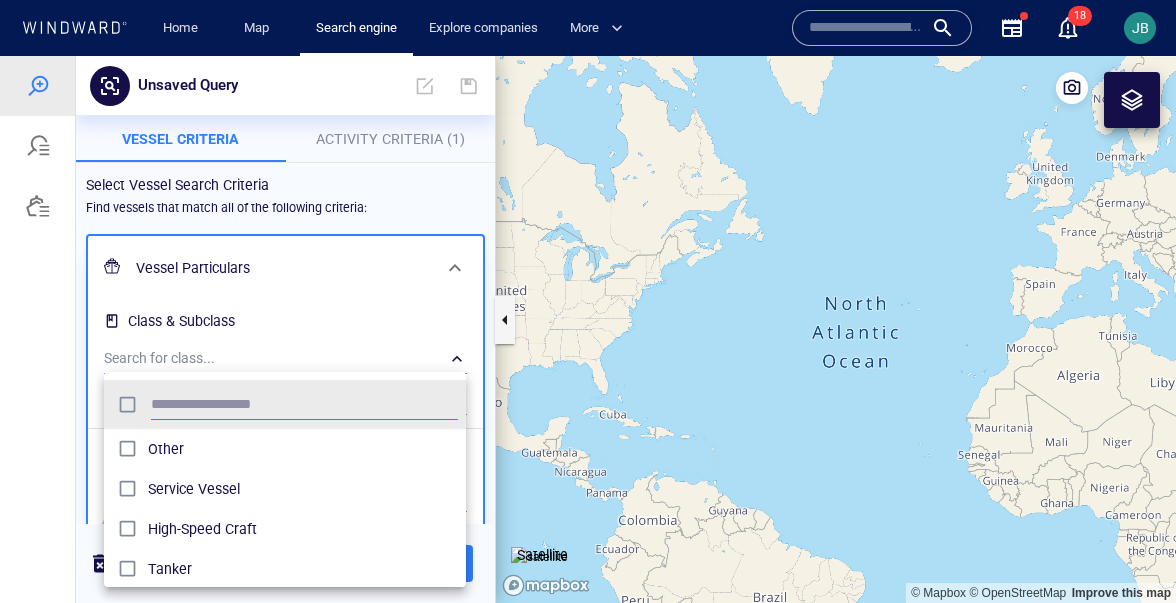 scroll, scrollTop: 0, scrollLeft: 1, axis: horizontal 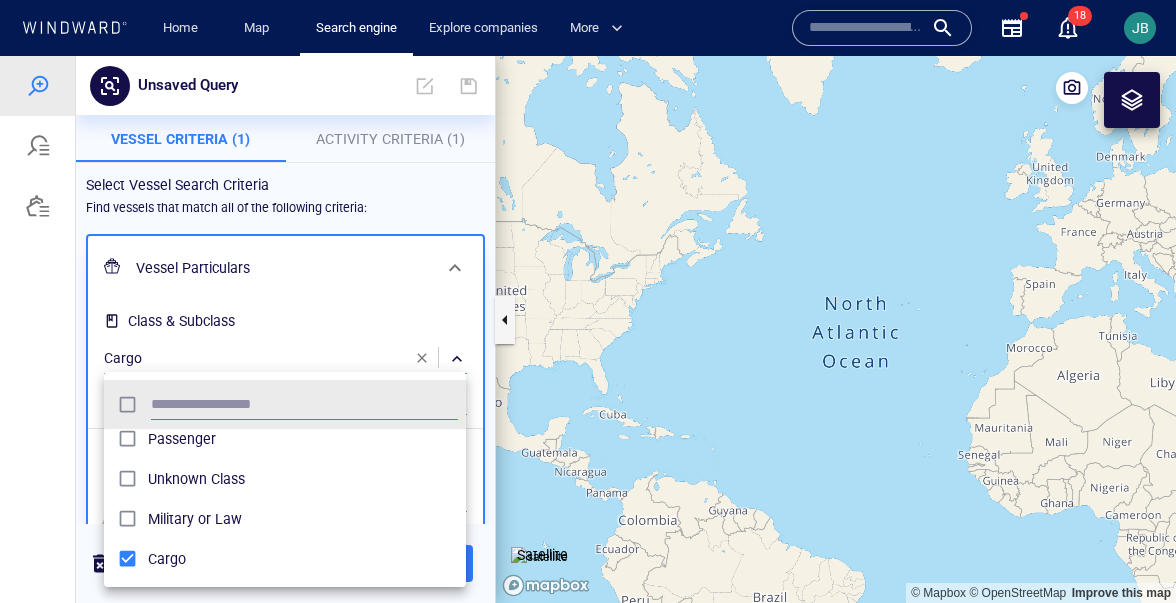 click at bounding box center [588, 329] 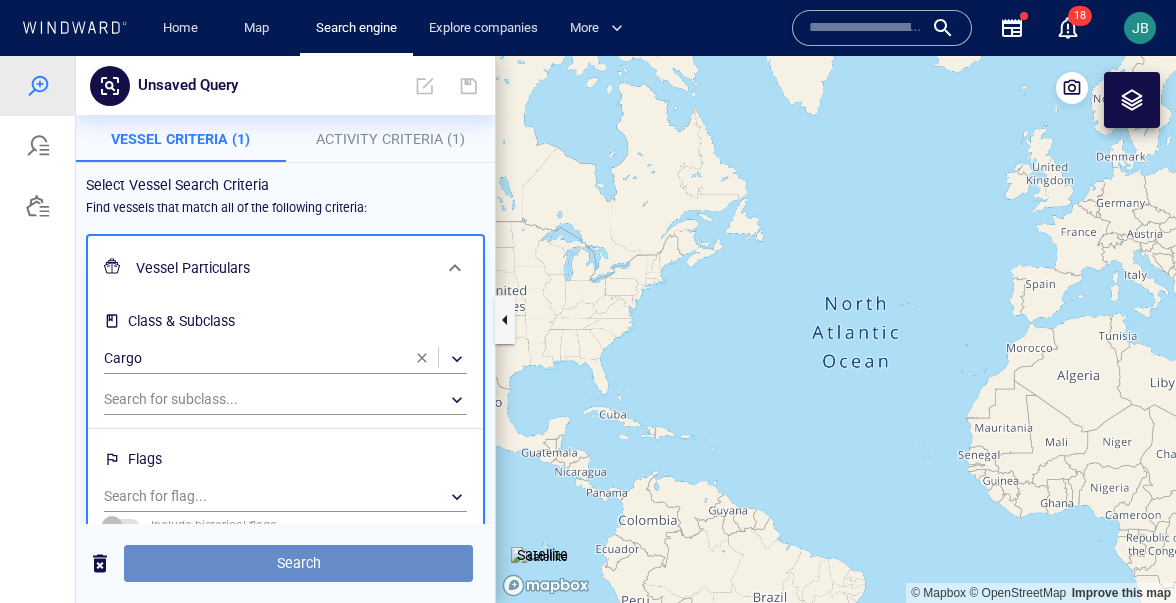 click on "Search" at bounding box center (298, 563) 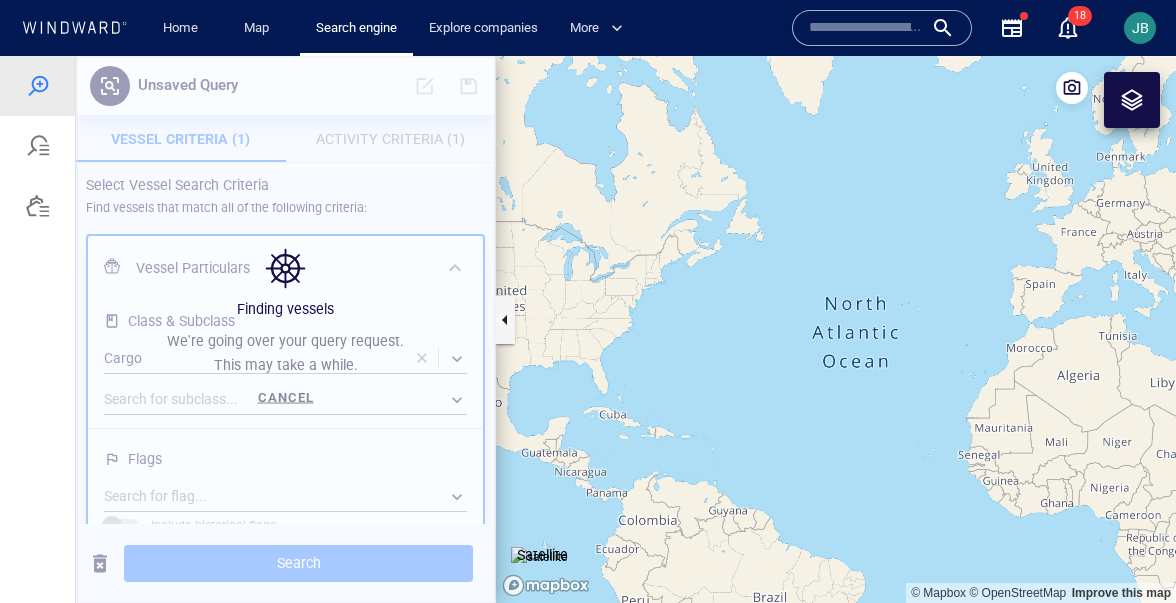 drag, startPoint x: 865, startPoint y: 409, endPoint x: 430, endPoint y: 266, distance: 457.90173 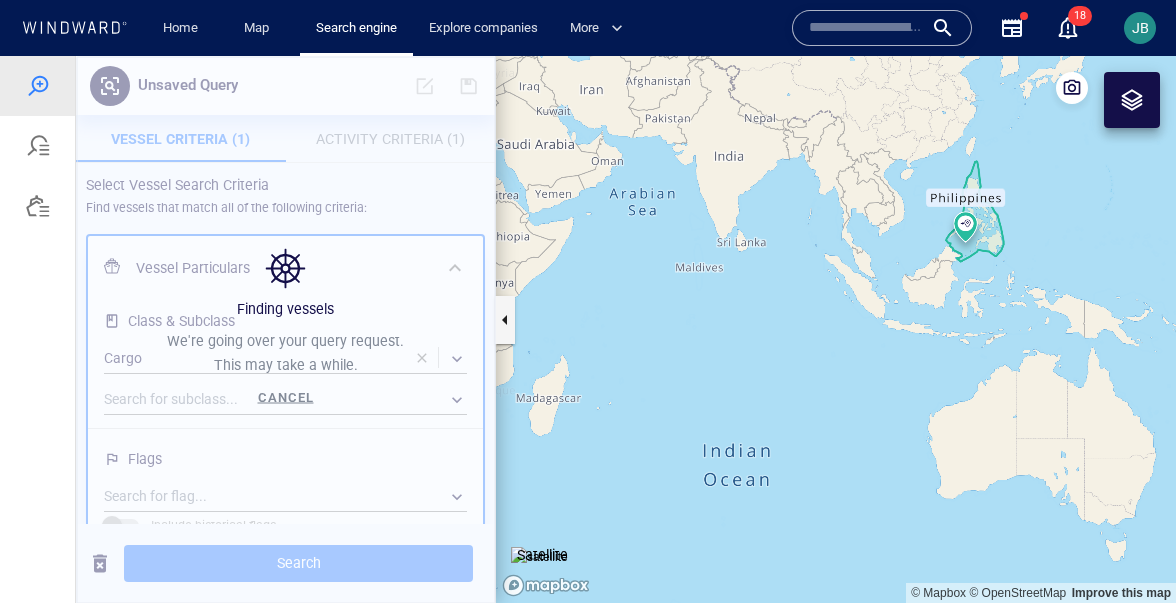 drag, startPoint x: 870, startPoint y: 281, endPoint x: 757, endPoint y: 373, distance: 145.71547 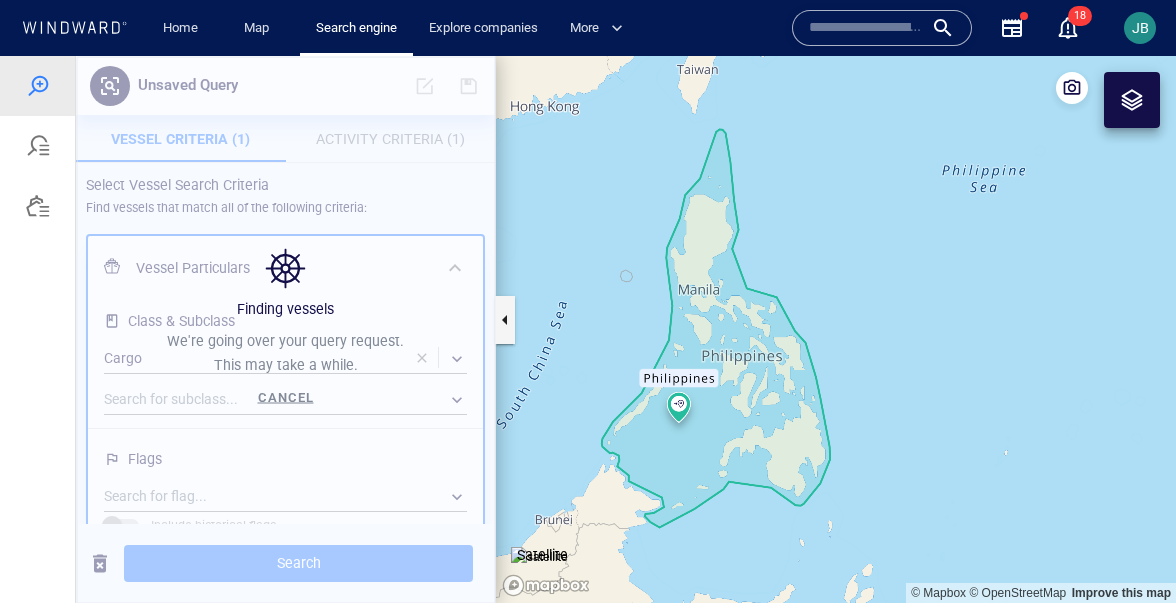 drag, startPoint x: 757, startPoint y: 317, endPoint x: 738, endPoint y: 442, distance: 126.43575 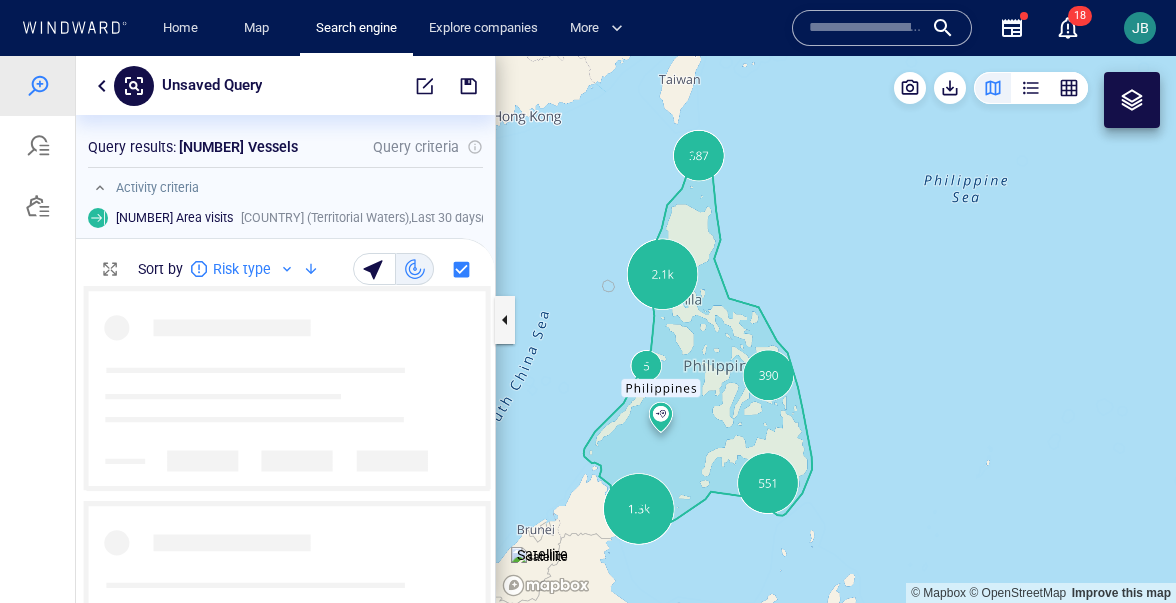 scroll, scrollTop: 1, scrollLeft: 0, axis: vertical 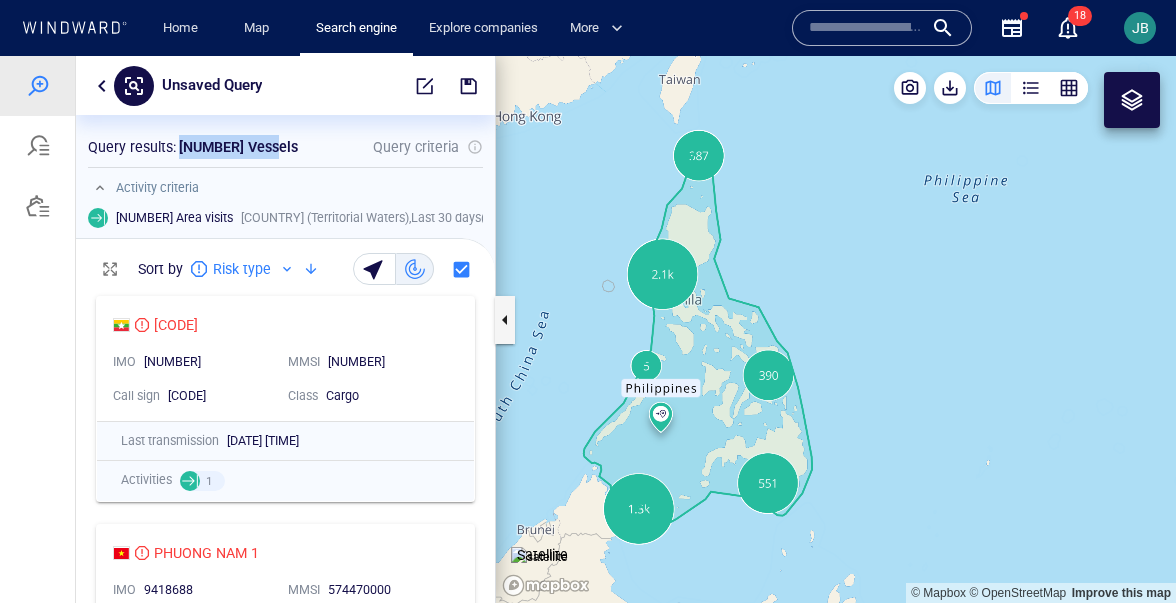 drag, startPoint x: 180, startPoint y: 143, endPoint x: 266, endPoint y: 147, distance: 86.09297 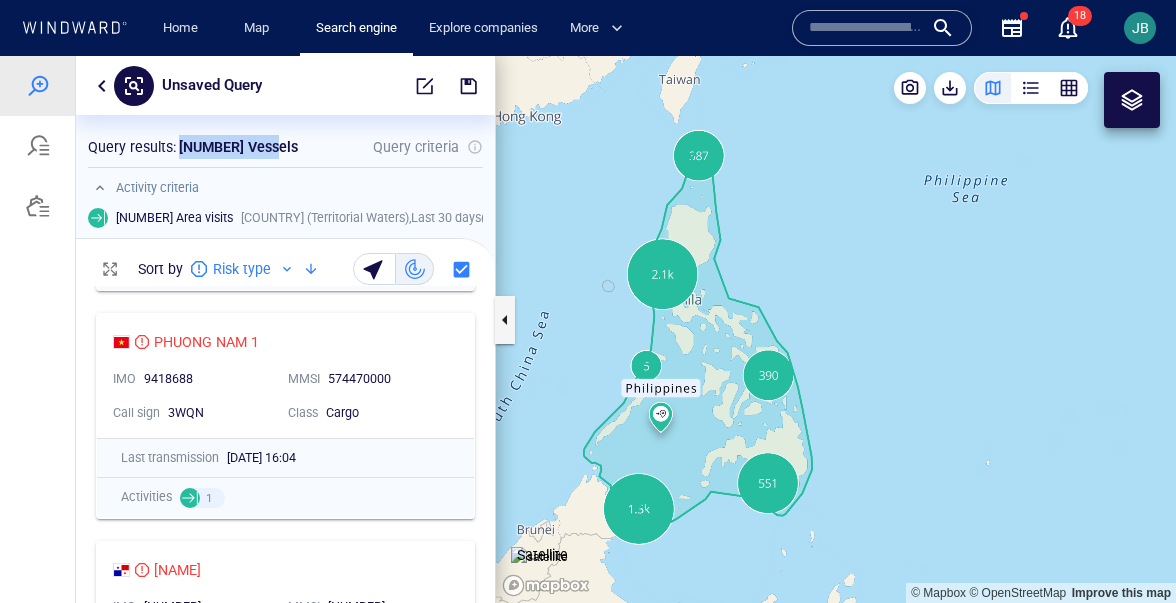 scroll, scrollTop: 212, scrollLeft: 0, axis: vertical 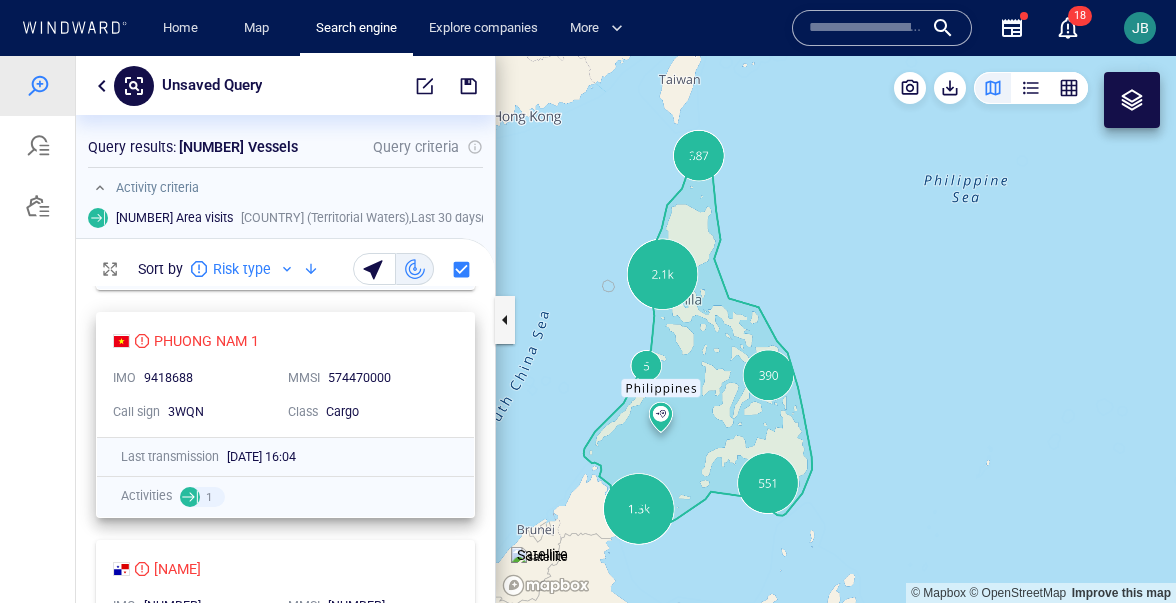 click on "574470000" at bounding box center [387, 379] 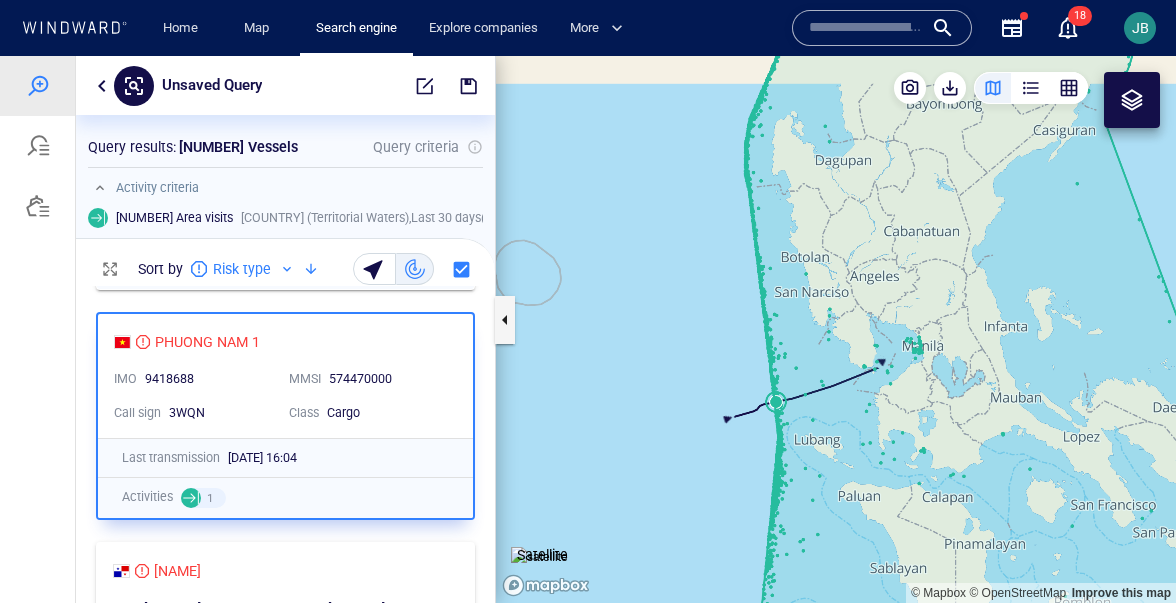 drag, startPoint x: 831, startPoint y: 429, endPoint x: 681, endPoint y: 403, distance: 152.23666 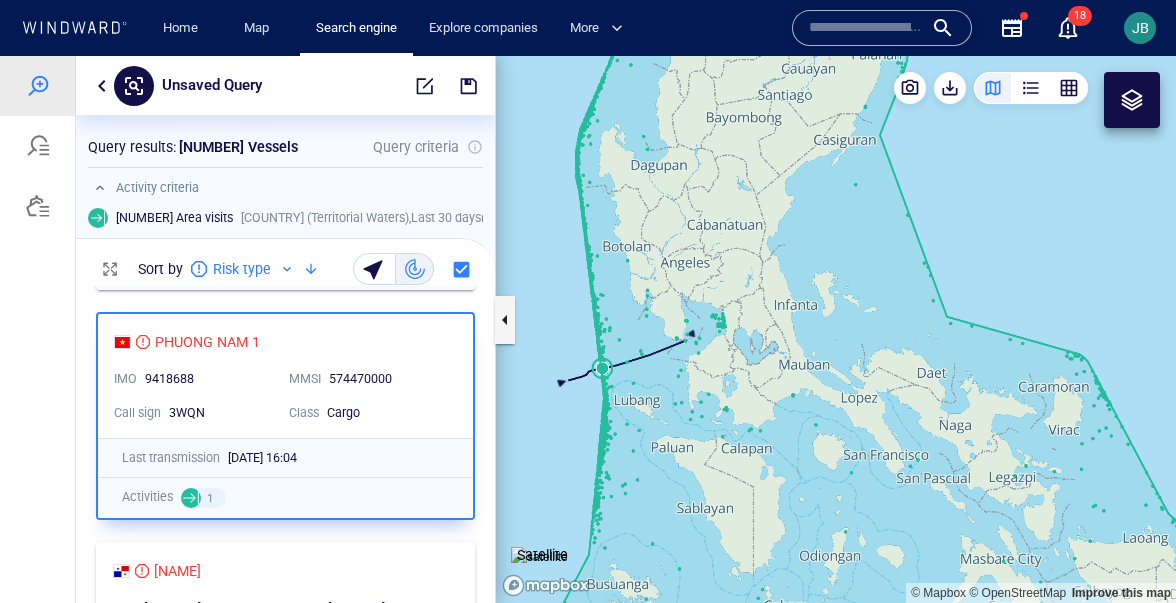 click at bounding box center [102, 86] 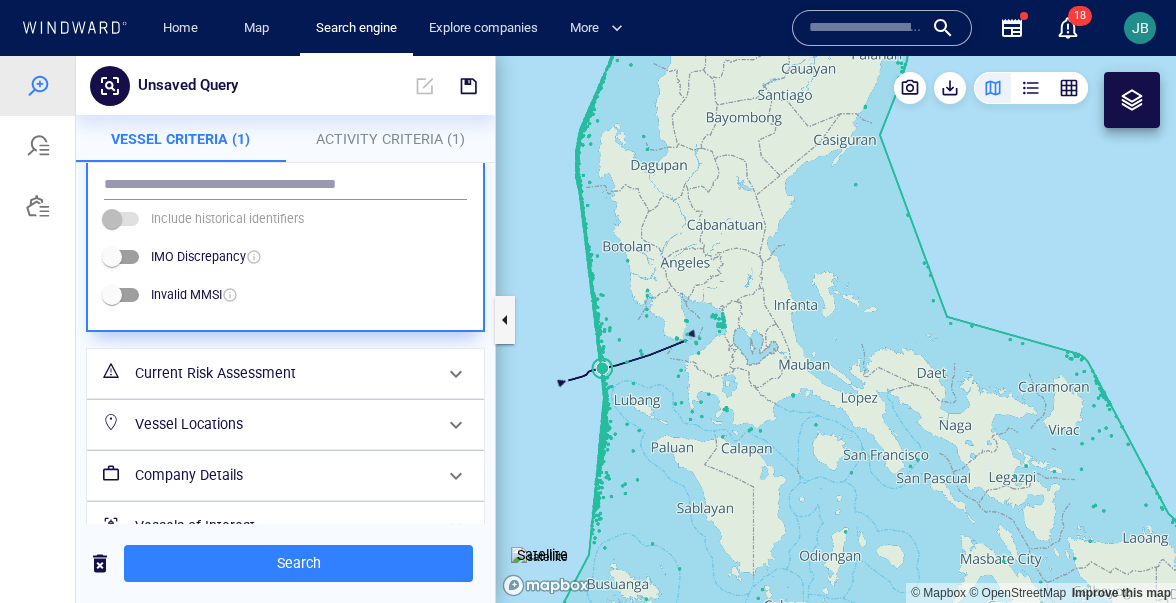 click on "Current Risk Assessment" at bounding box center (283, 373) 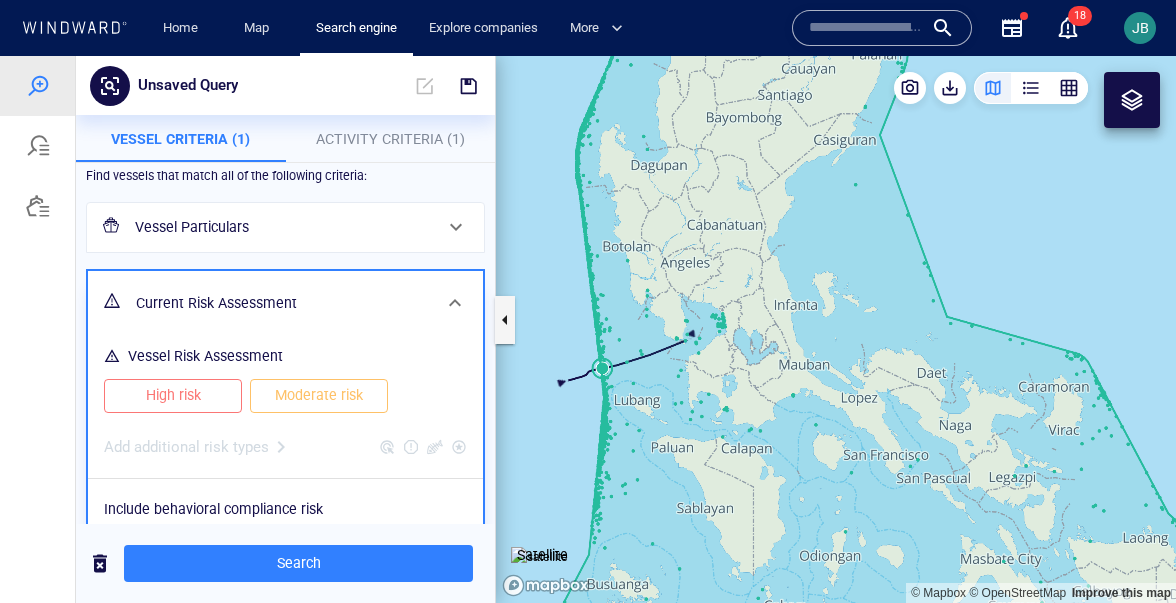 scroll, scrollTop: 0, scrollLeft: 0, axis: both 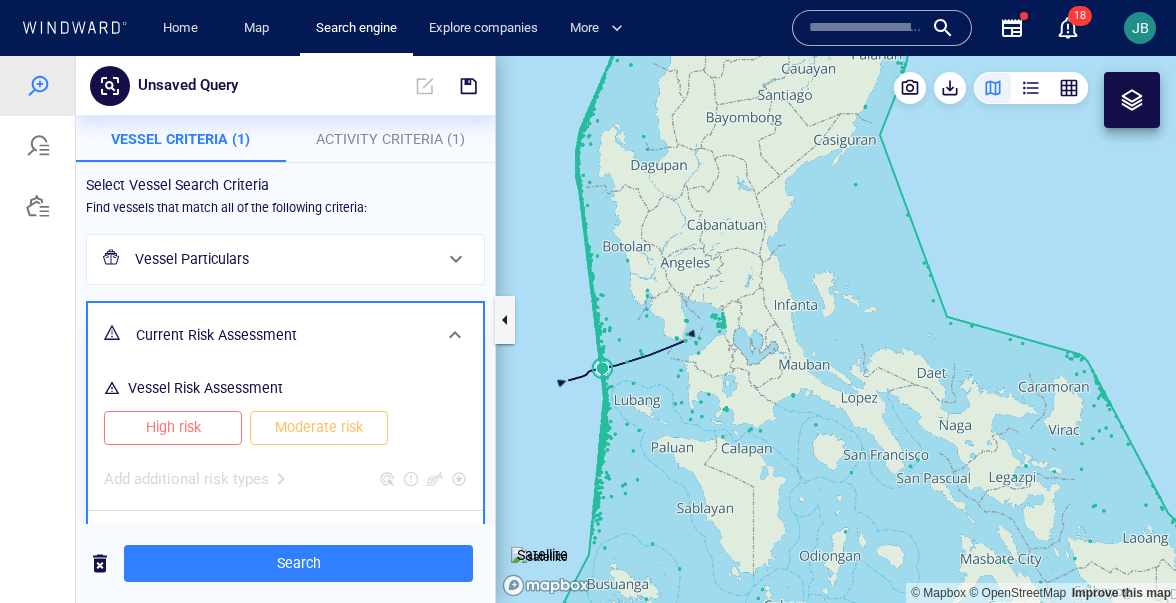 click on "High risk" at bounding box center (173, 427) 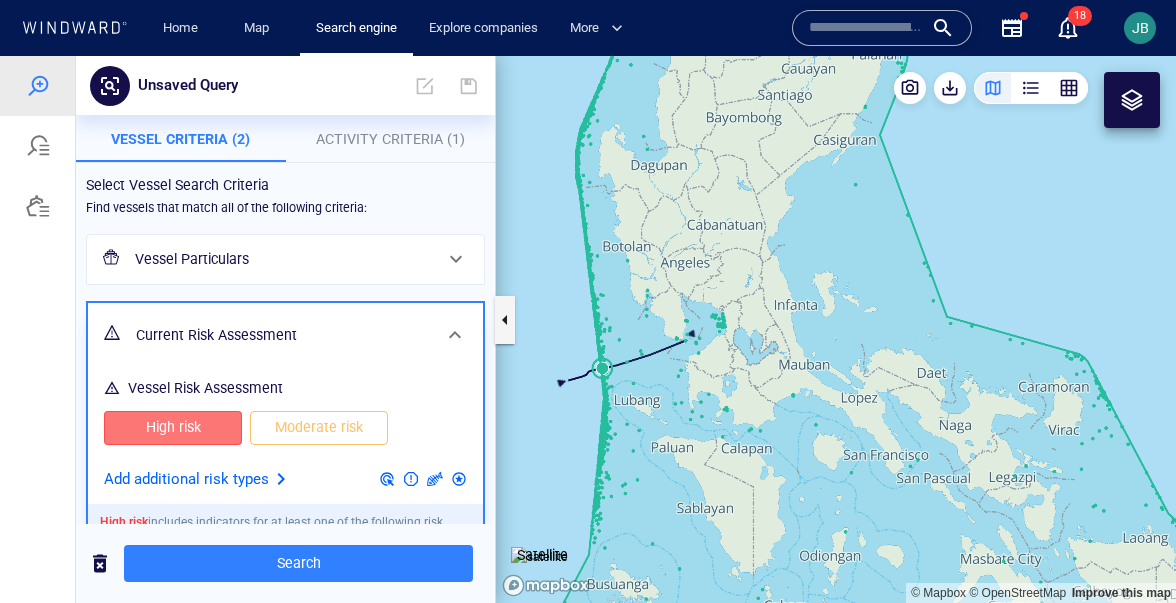 click on "Moderate risk" at bounding box center (319, 428) 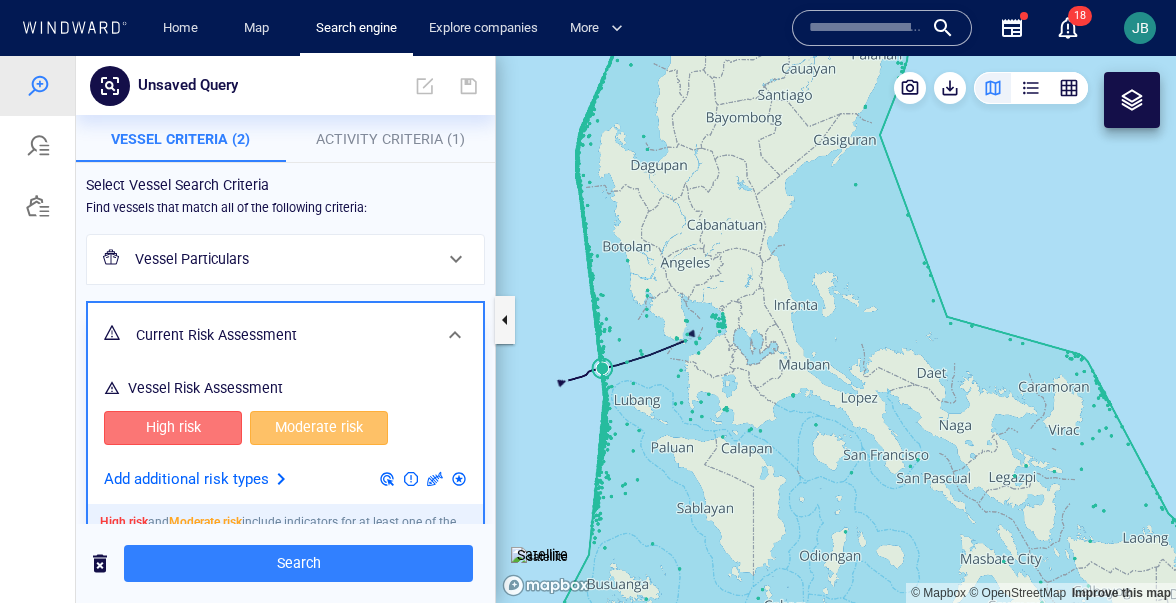 click on "Add additional risk types" at bounding box center (285, 480) 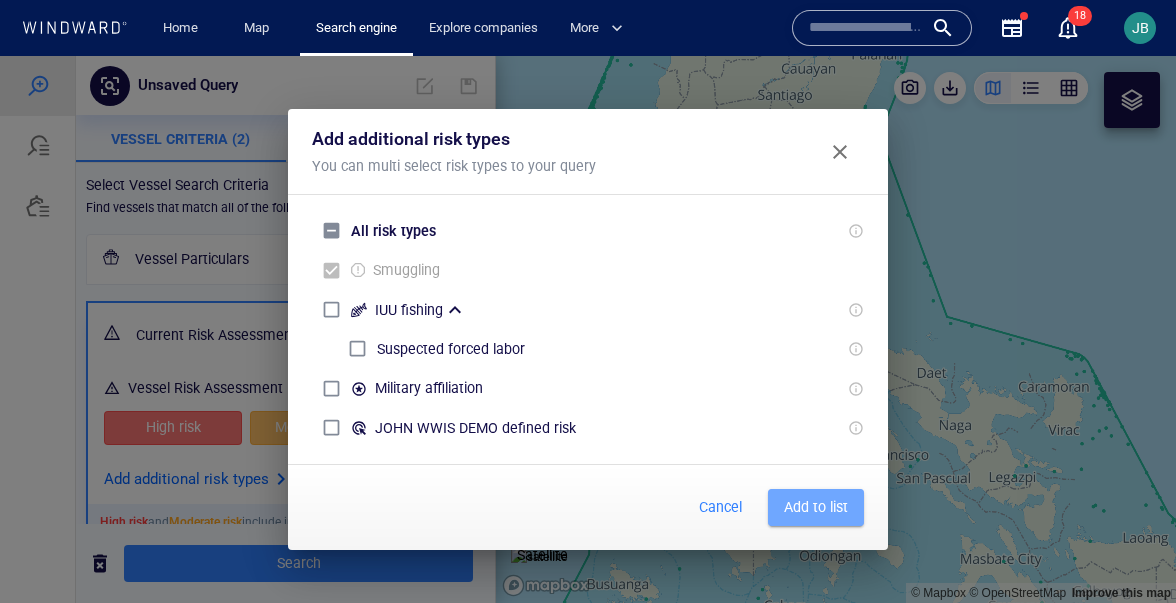 click on "Add to list" at bounding box center (816, 507) 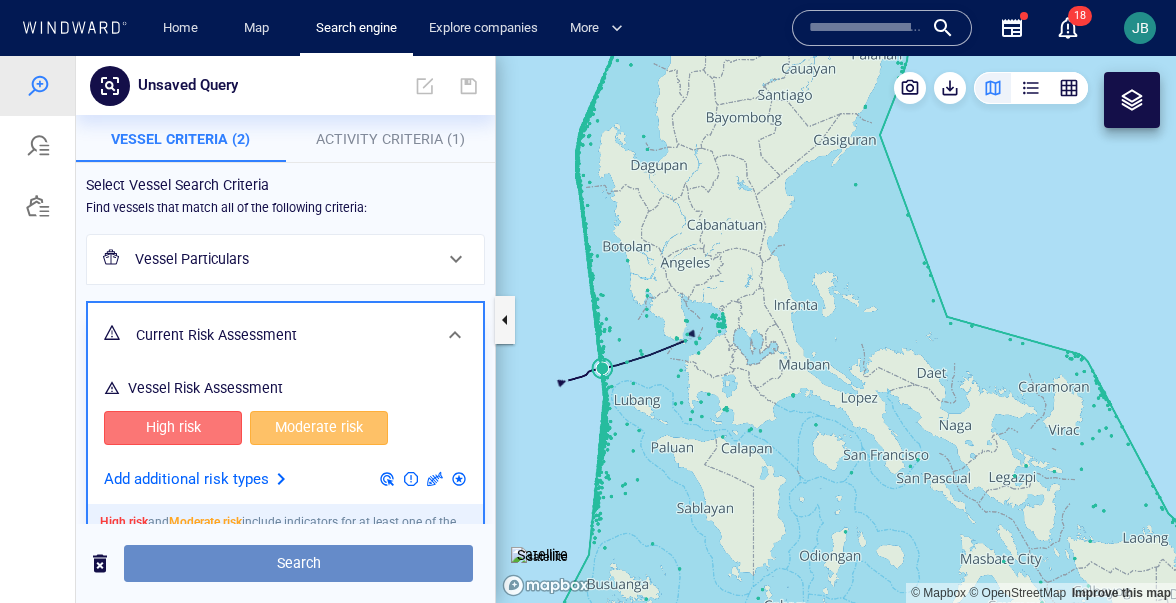 click on "Search" at bounding box center (298, 563) 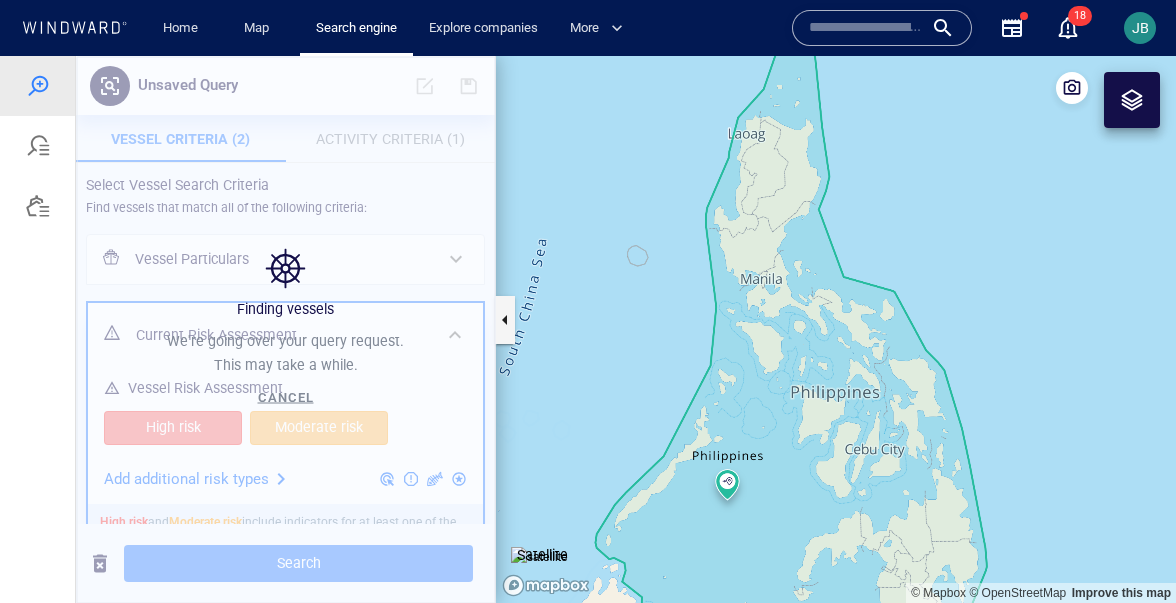 drag, startPoint x: 576, startPoint y: 409, endPoint x: 700, endPoint y: 313, distance: 156.81836 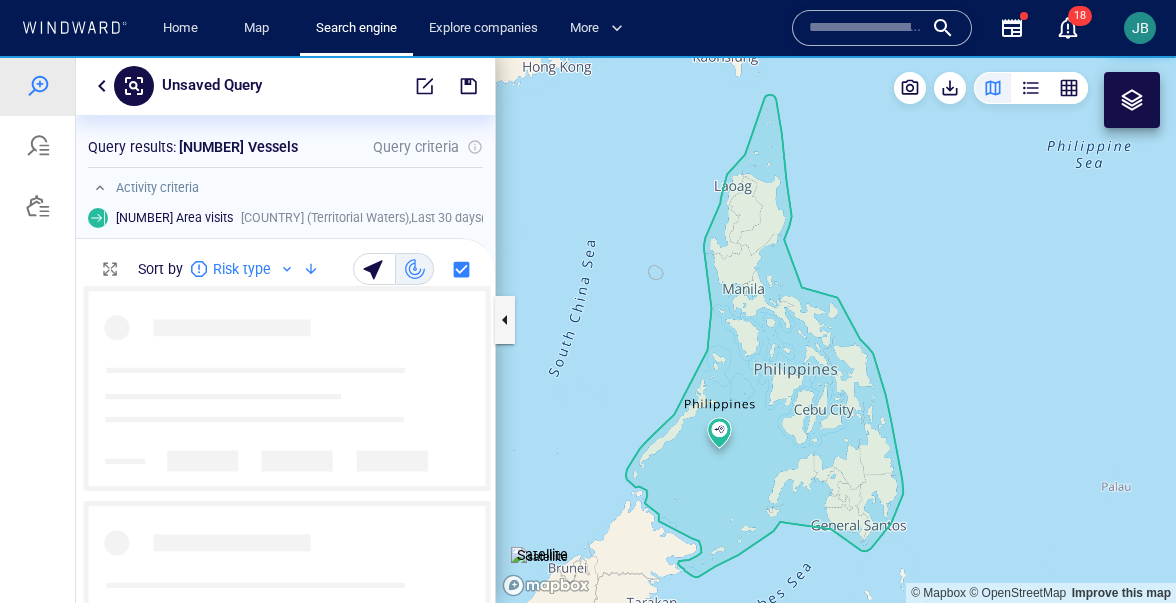 drag, startPoint x: 700, startPoint y: 313, endPoint x: 638, endPoint y: 313, distance: 62 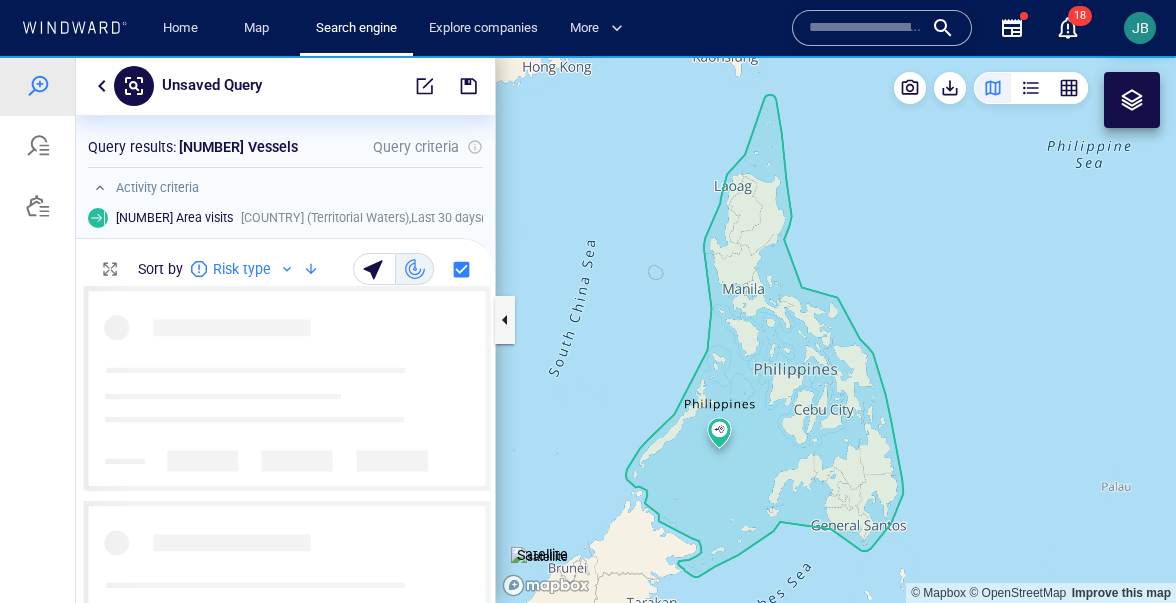 click at bounding box center (836, 329) 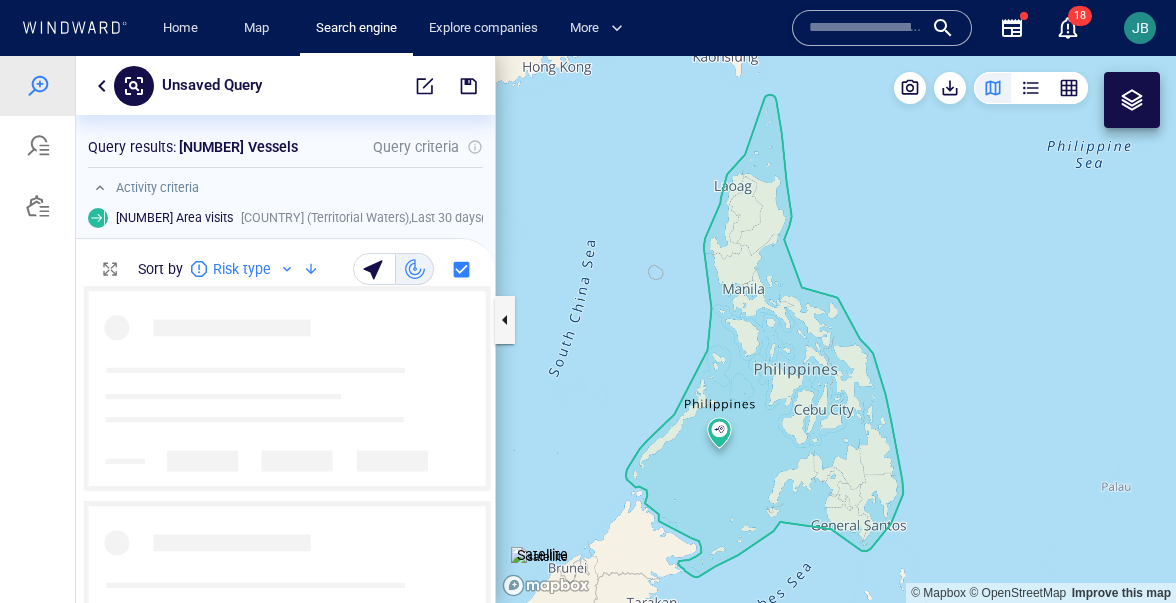 scroll, scrollTop: 1, scrollLeft: 0, axis: vertical 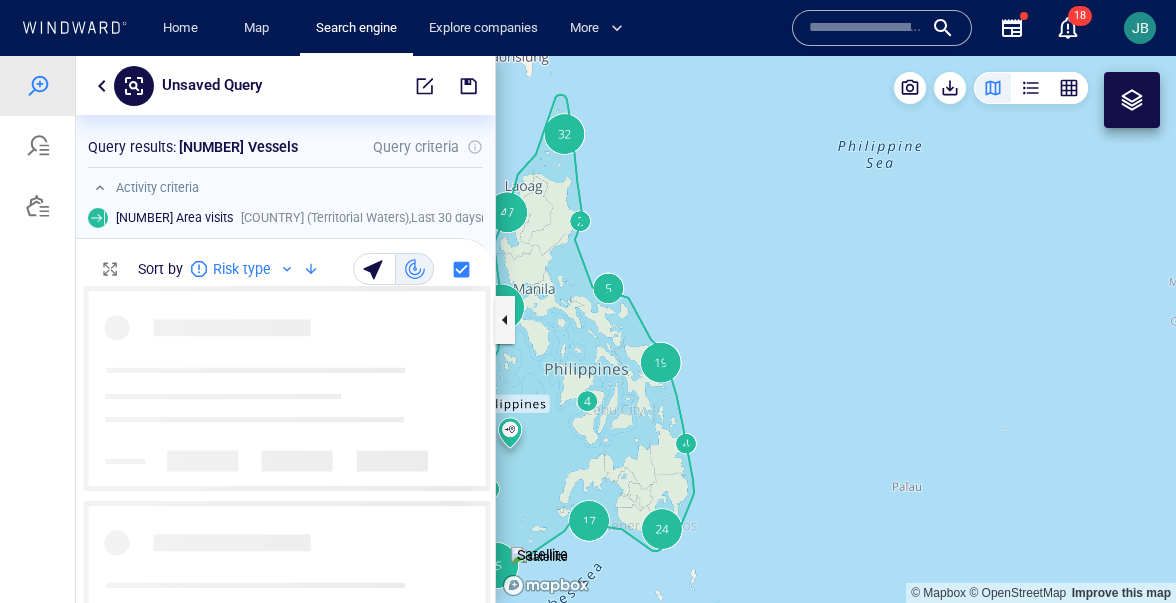 drag, startPoint x: 581, startPoint y: 341, endPoint x: 743, endPoint y: 326, distance: 162.69296 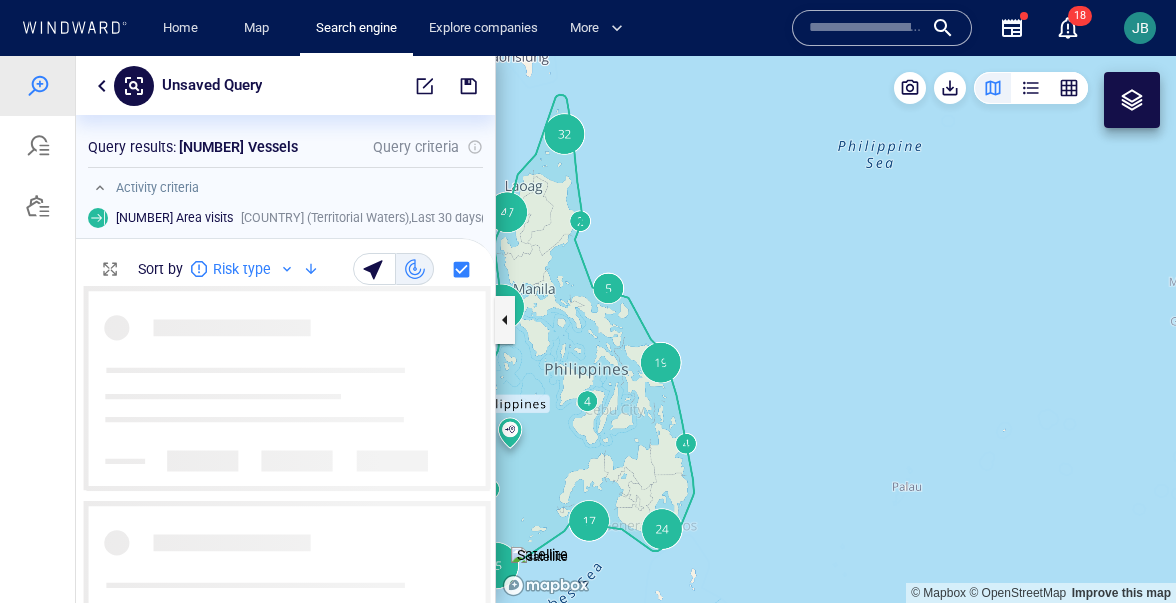 click at bounding box center [836, 329] 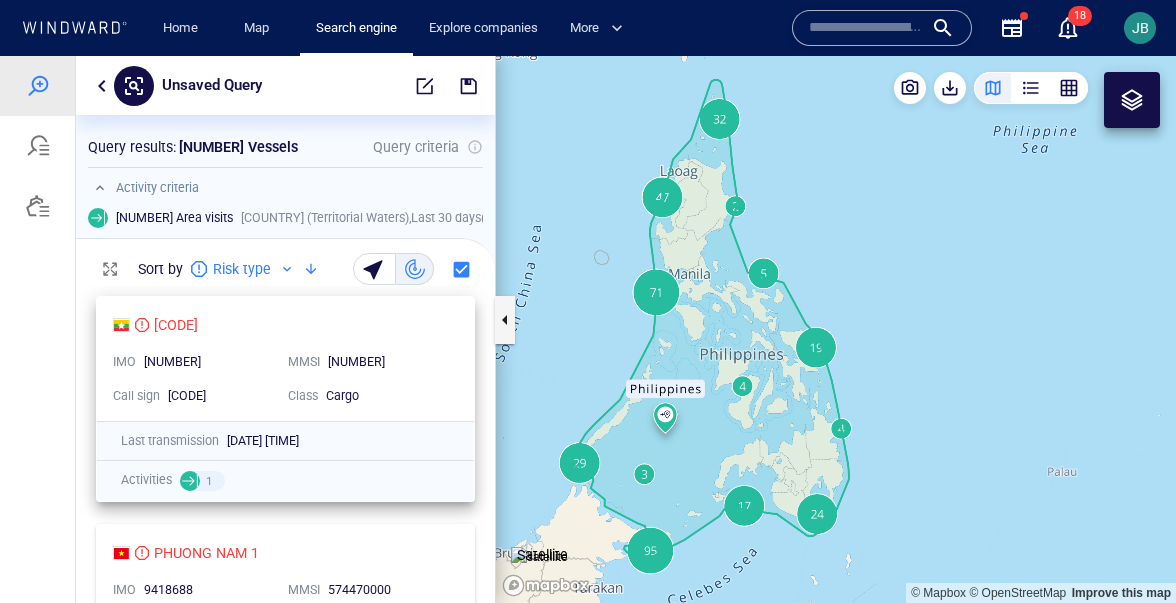 click on "Class Cargo" at bounding box center (367, 396) 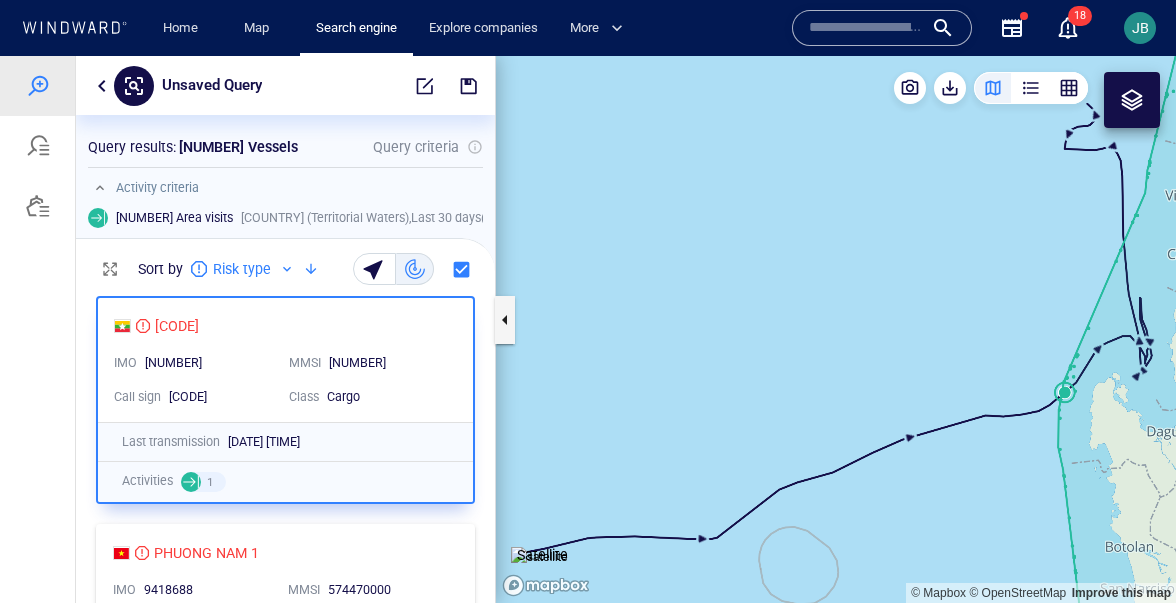 drag, startPoint x: 906, startPoint y: 408, endPoint x: 572, endPoint y: 408, distance: 334 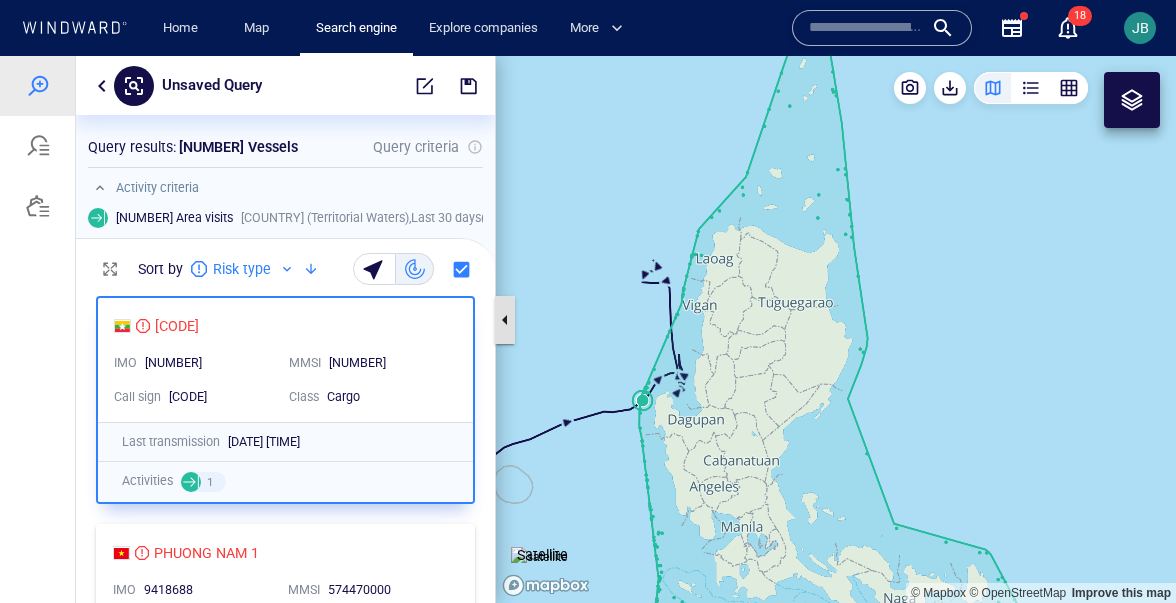 drag, startPoint x: 572, startPoint y: 408, endPoint x: 496, endPoint y: 308, distance: 125.60255 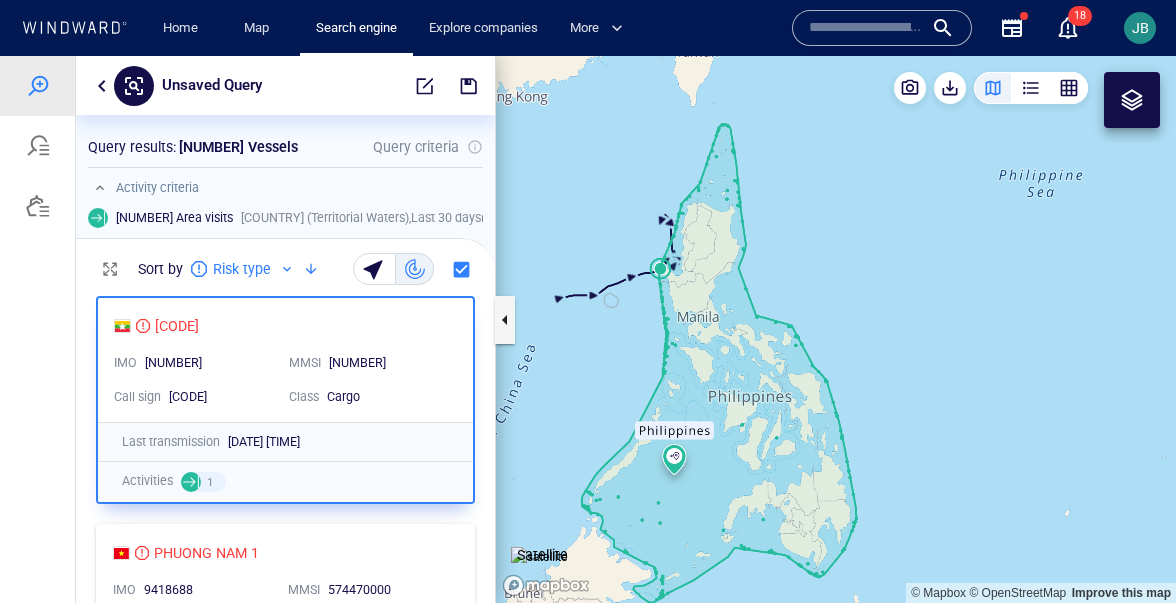 drag, startPoint x: 846, startPoint y: 87, endPoint x: 721, endPoint y: 214, distance: 178.19652 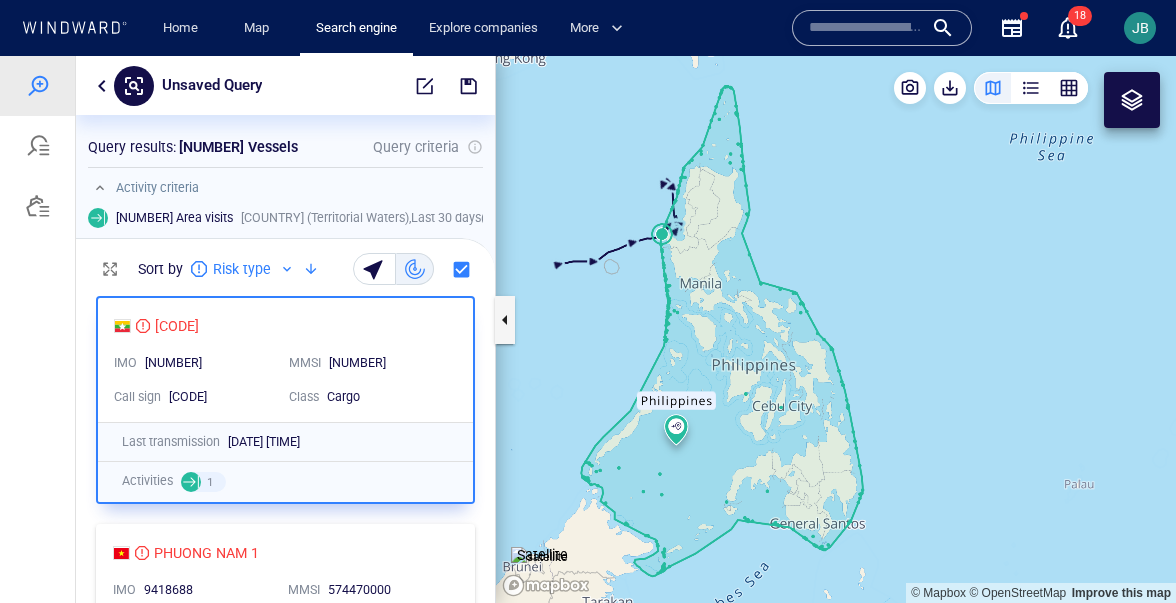 click at bounding box center (836, 329) 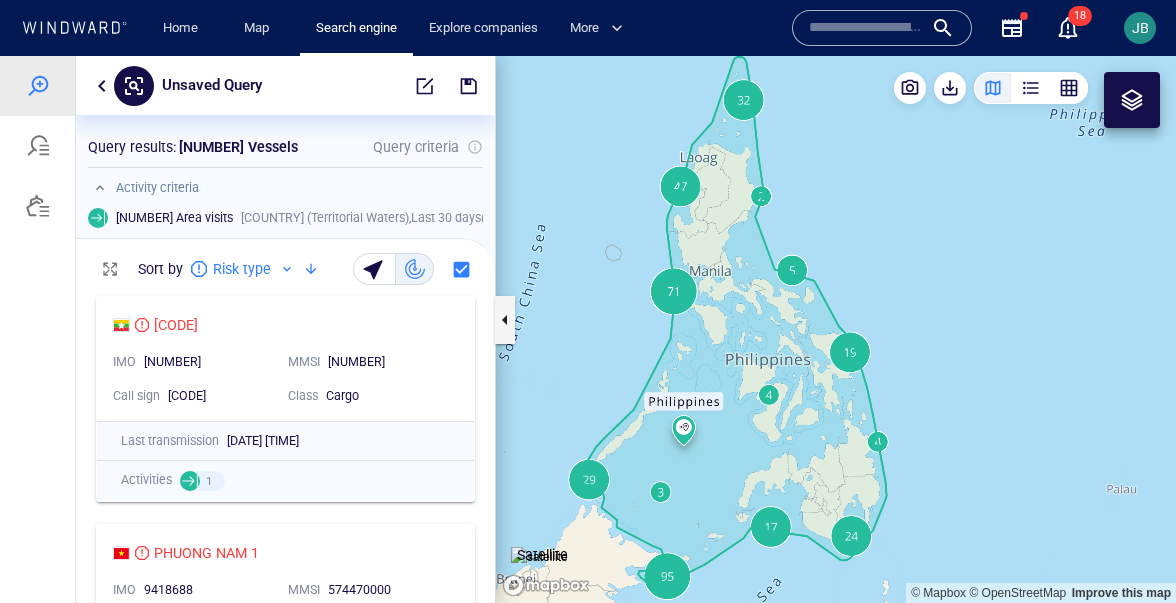 drag, startPoint x: 595, startPoint y: 327, endPoint x: 612, endPoint y: 325, distance: 17.117243 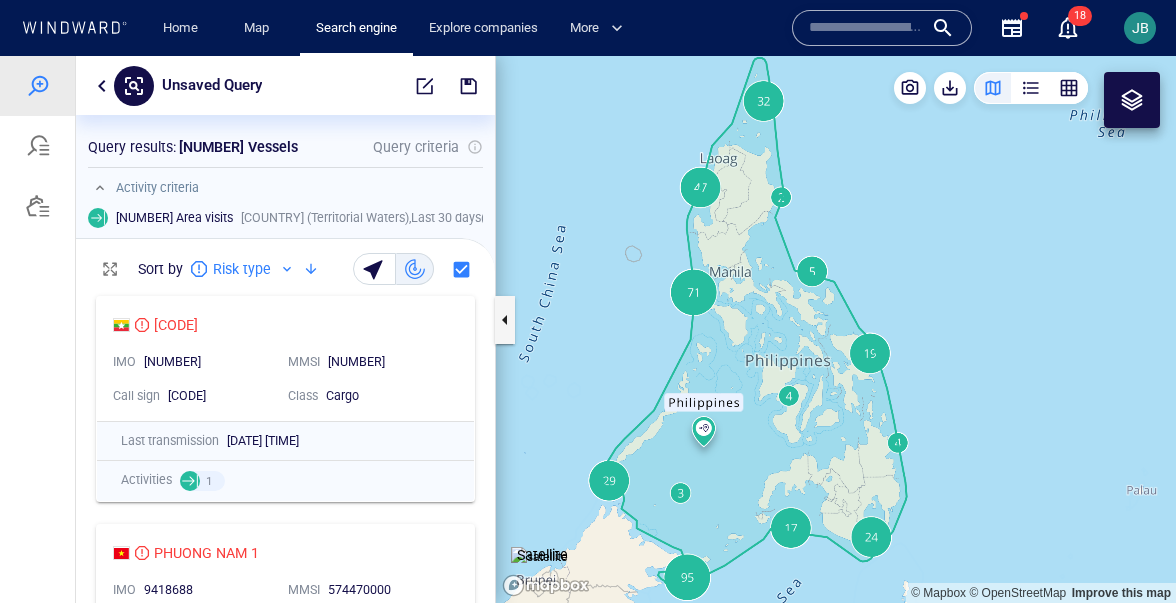 click at bounding box center (102, 86) 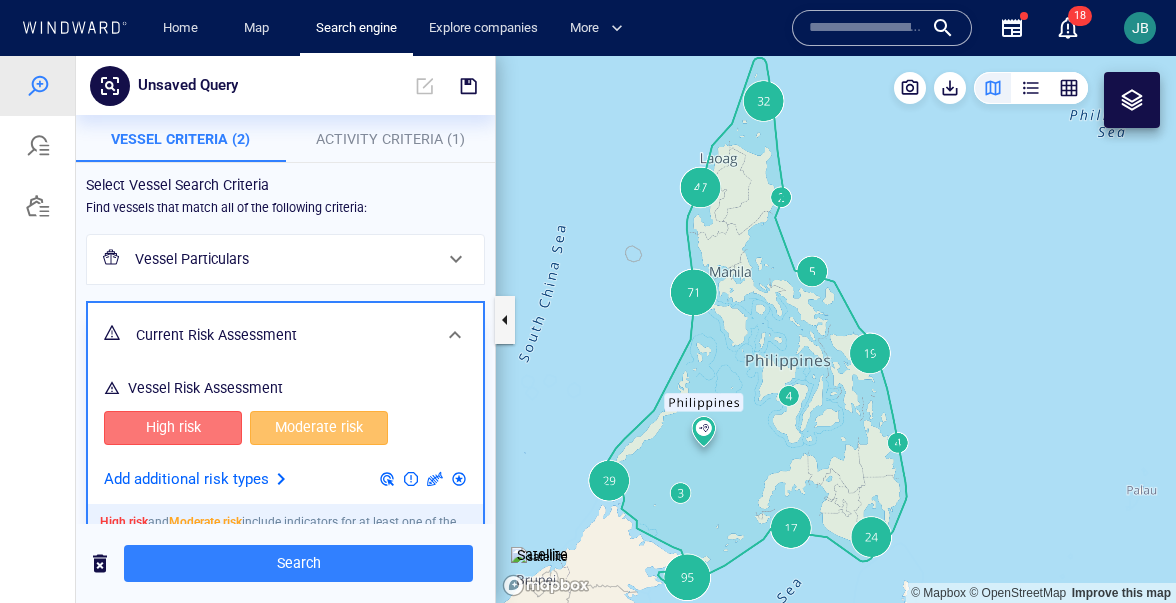 click on "Vessel Risk Assessment" at bounding box center (205, 388) 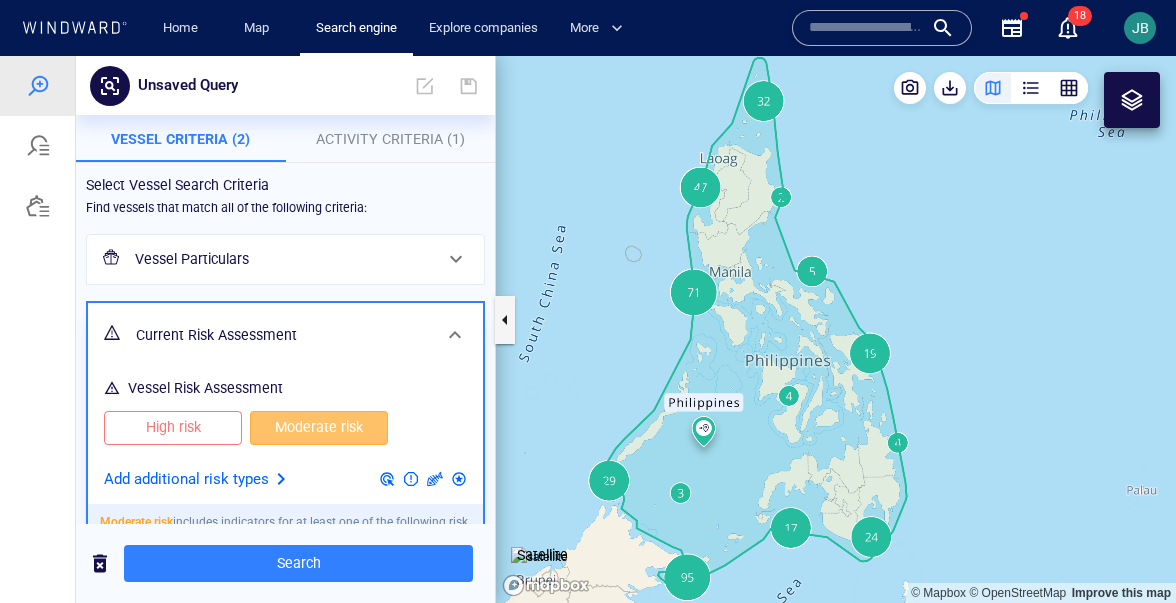 click on "Moderate risk" at bounding box center (319, 427) 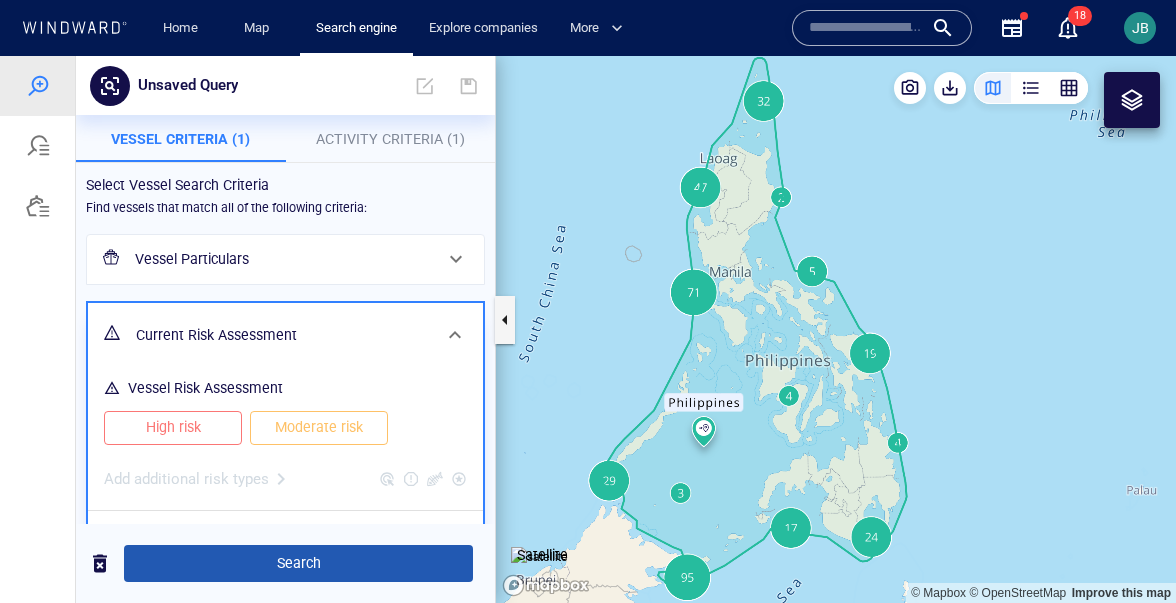 click on "Search" at bounding box center [298, 563] 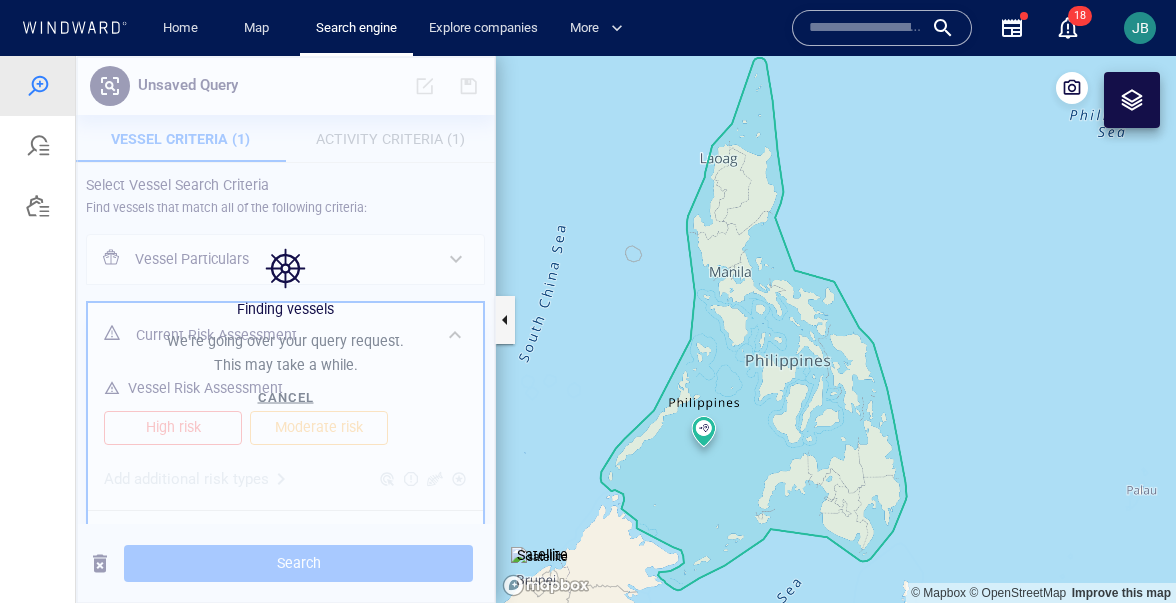 click at bounding box center (836, 329) 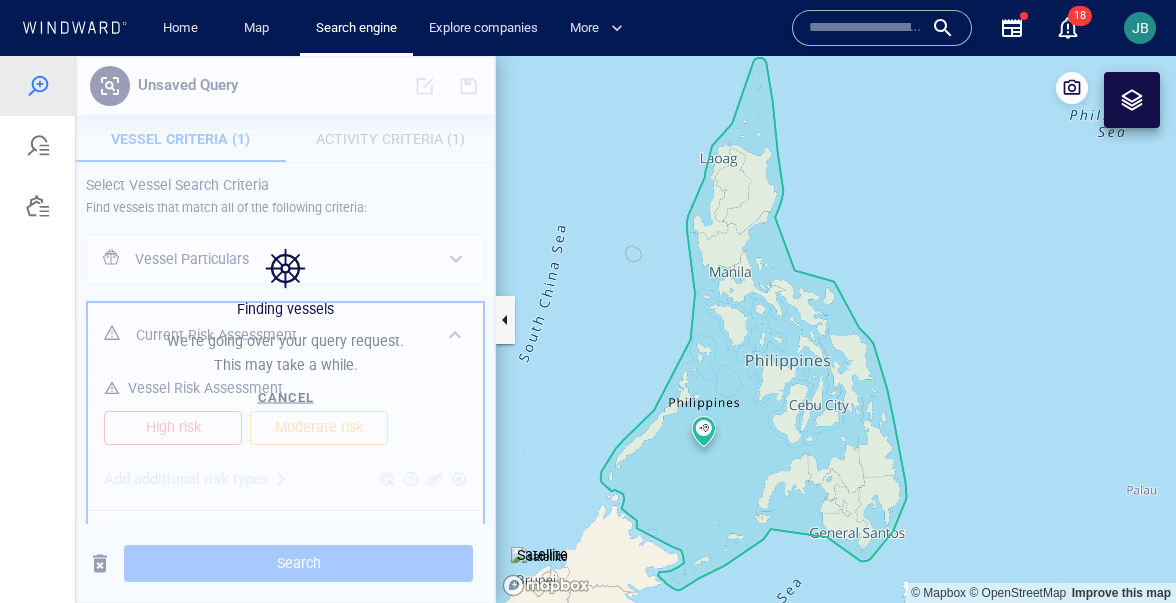 click at bounding box center (836, 329) 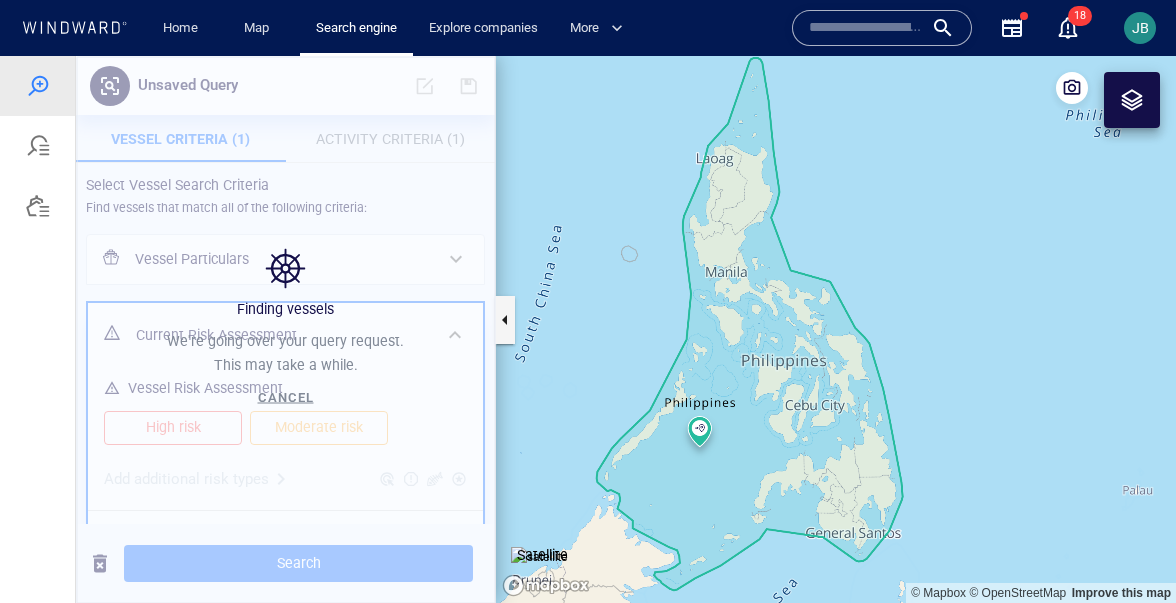 click at bounding box center [1132, 100] 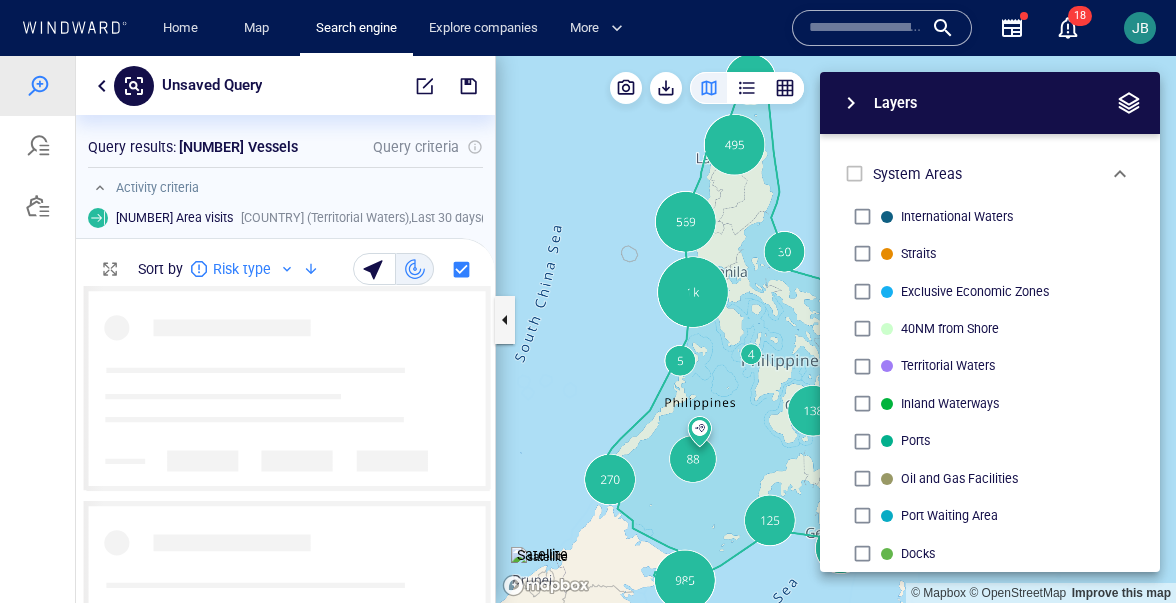 scroll, scrollTop: 1, scrollLeft: 0, axis: vertical 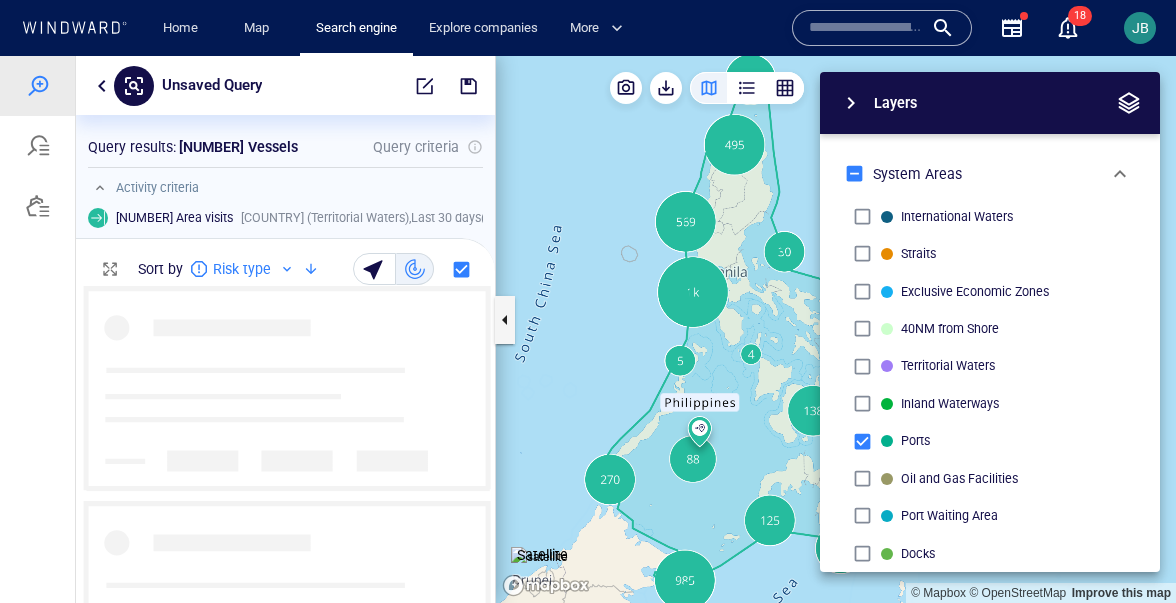 click at bounding box center (539, 557) 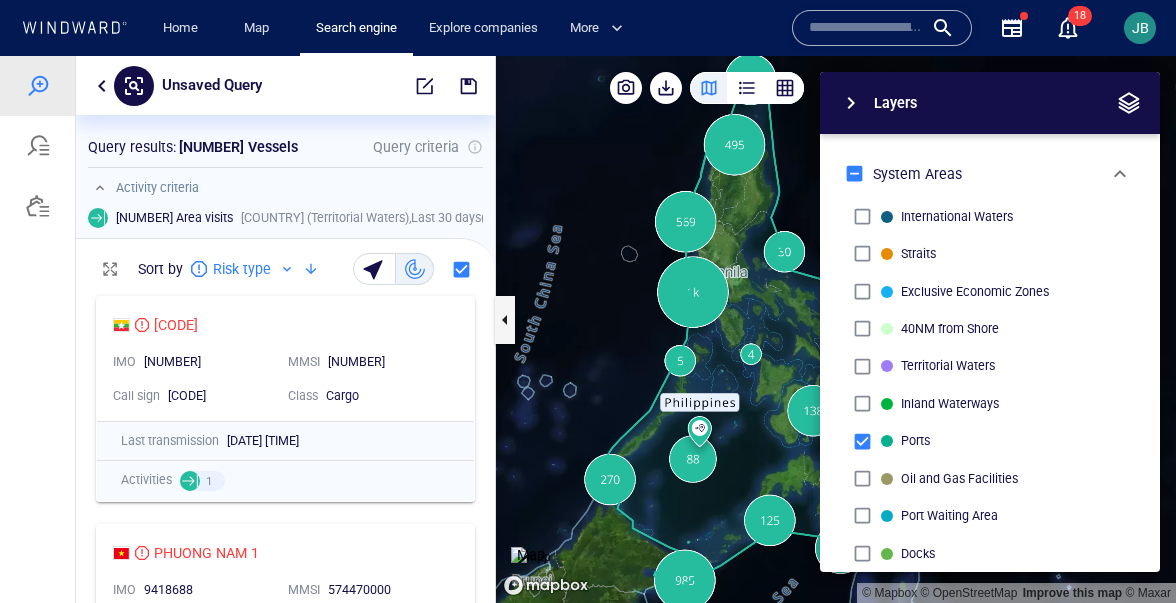 drag, startPoint x: 609, startPoint y: 307, endPoint x: 568, endPoint y: 311, distance: 41.19466 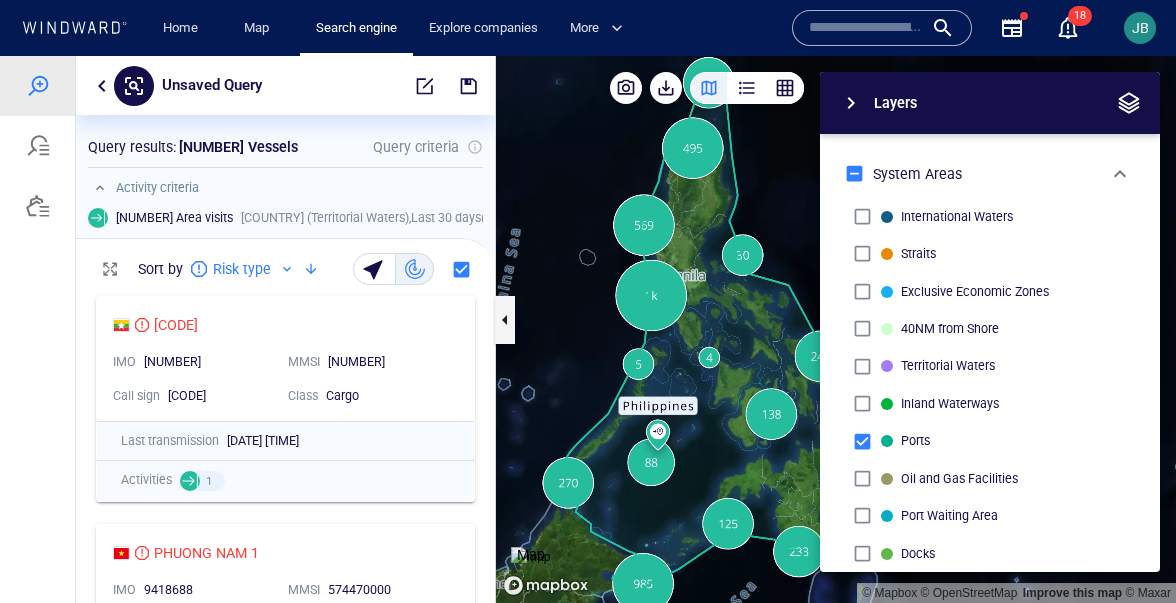 click at bounding box center (1129, 103) 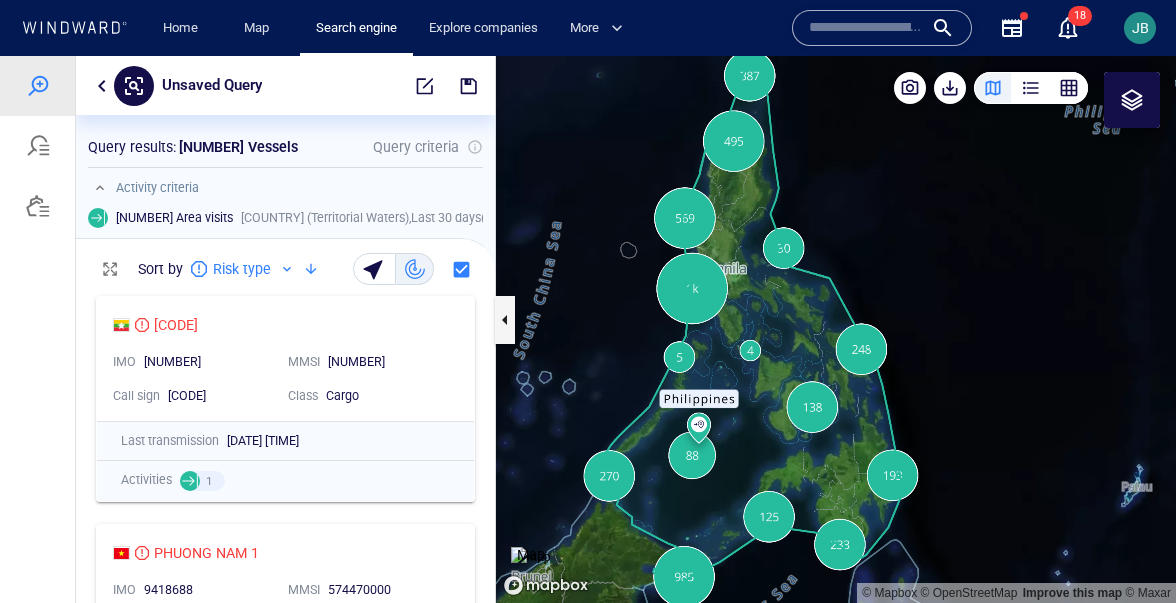 drag, startPoint x: 585, startPoint y: 293, endPoint x: 621, endPoint y: 289, distance: 36.221542 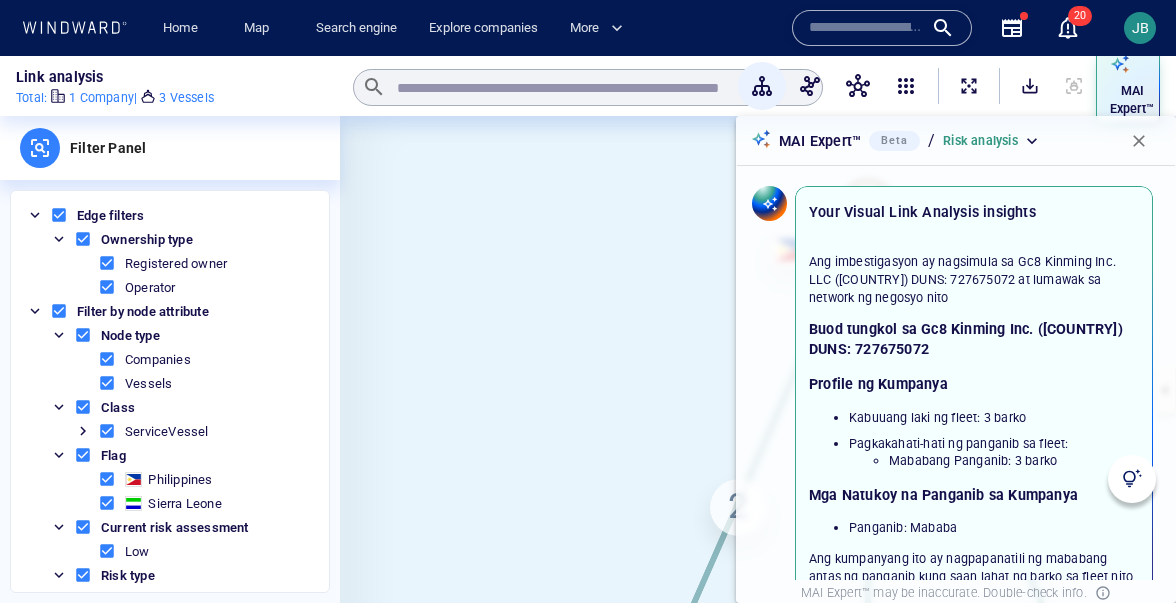 scroll, scrollTop: 0, scrollLeft: 0, axis: both 